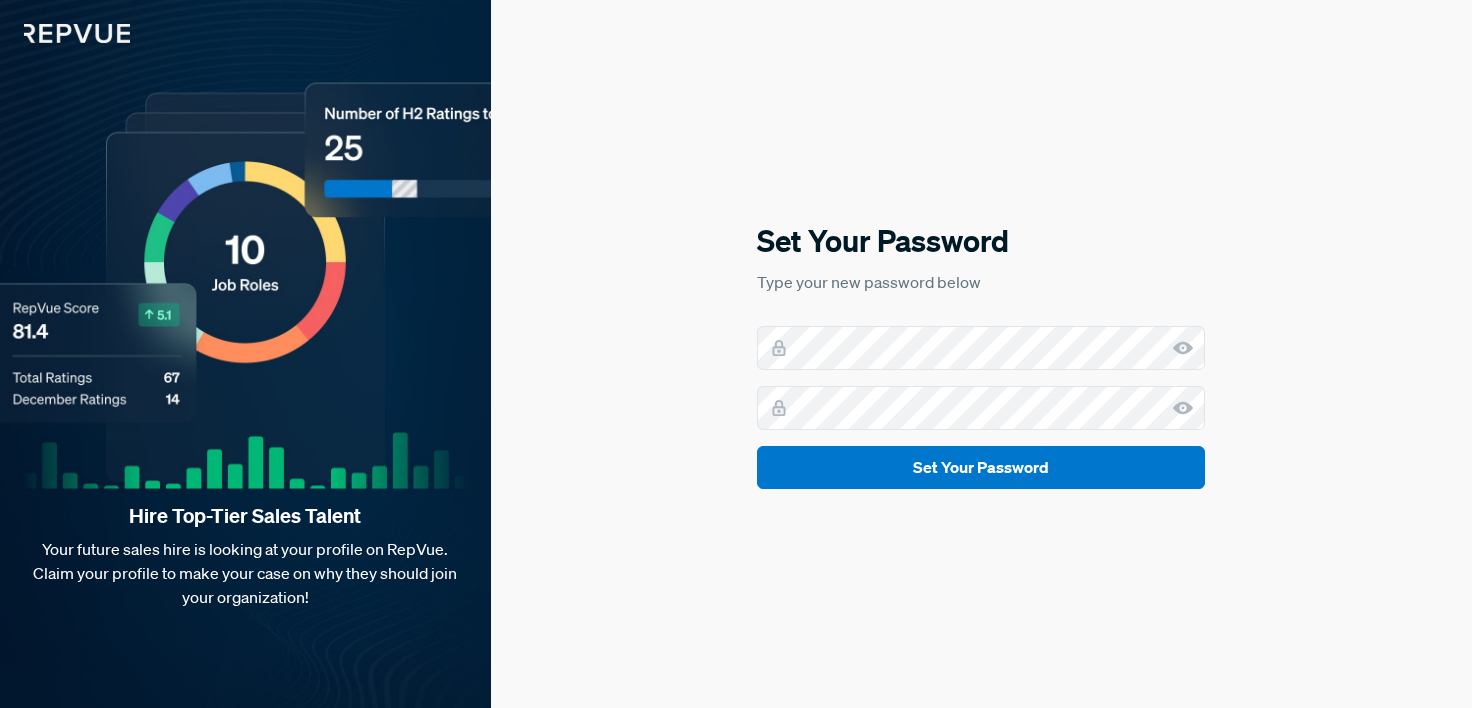 scroll, scrollTop: 0, scrollLeft: 0, axis: both 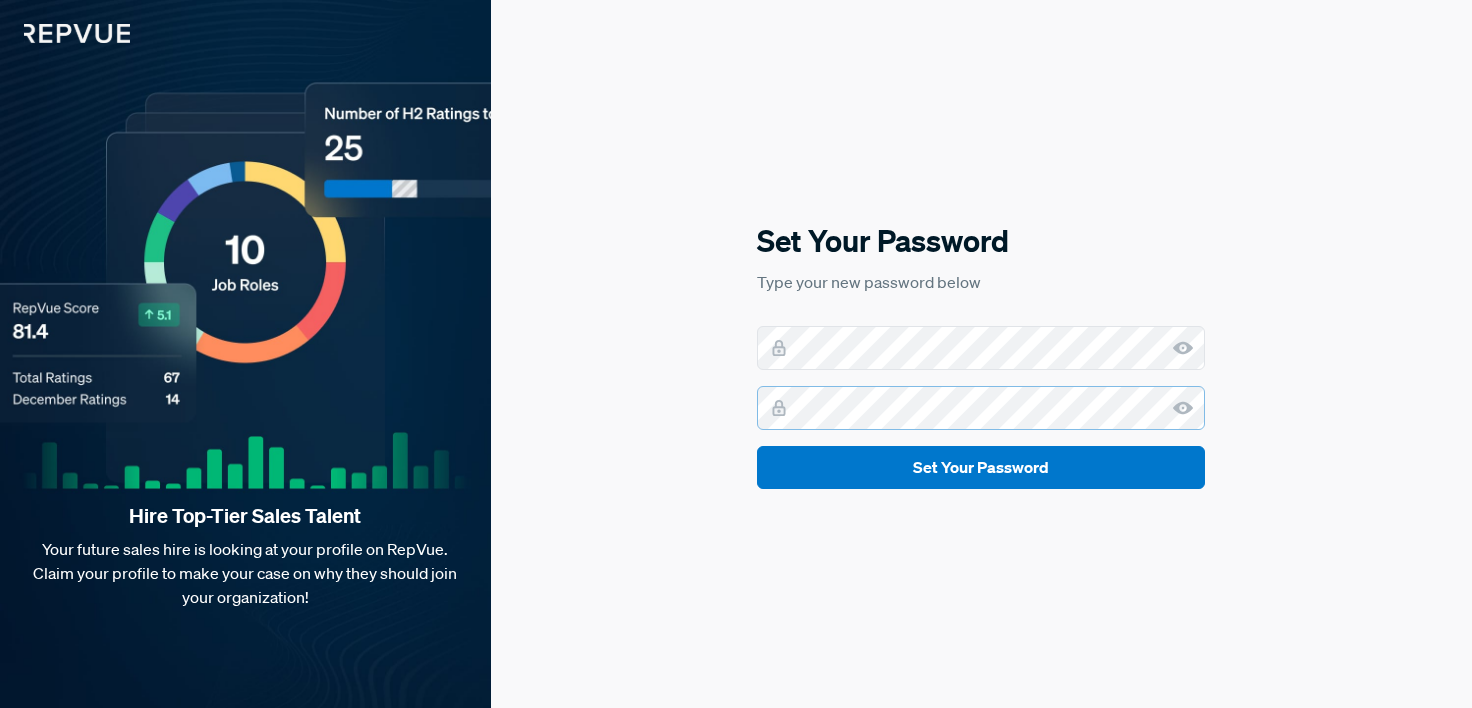 click on "Set Your Password" at bounding box center [981, 467] 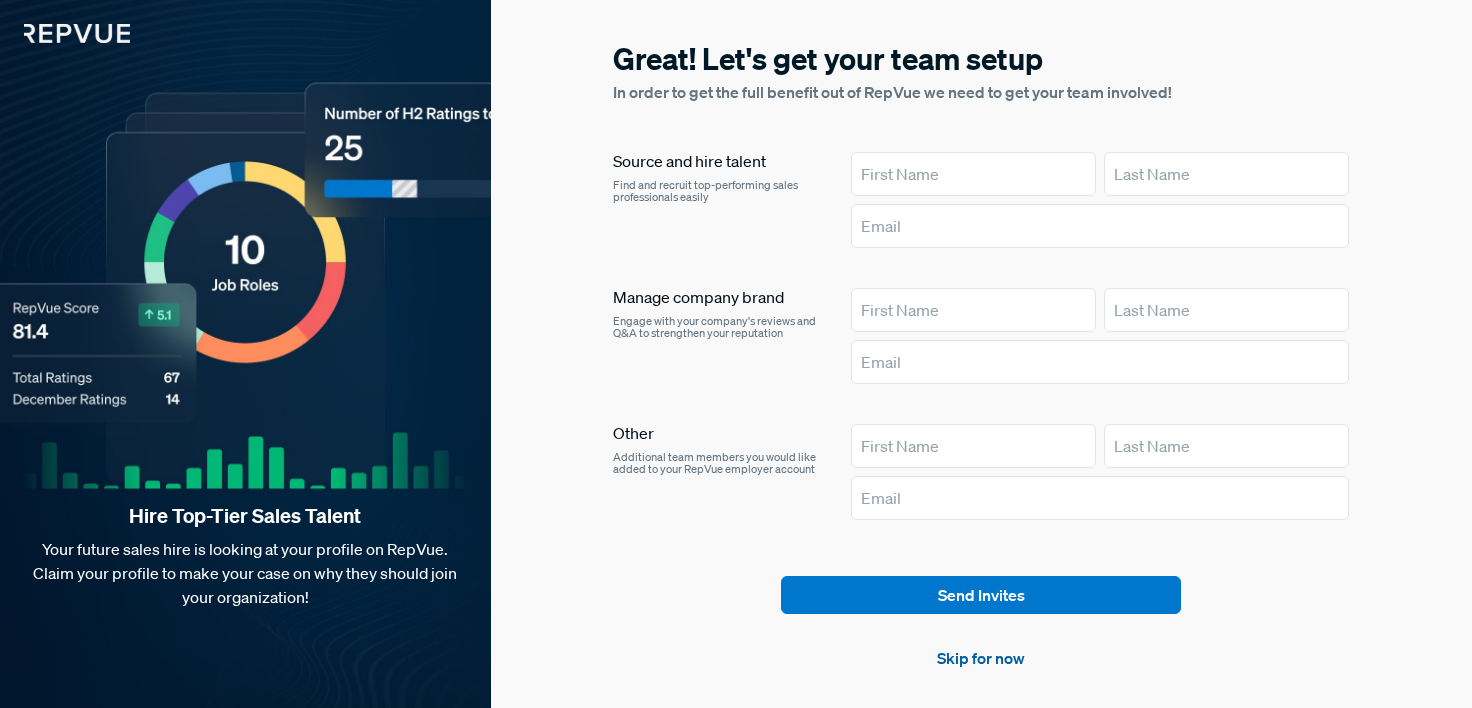 click on "Skip for now" at bounding box center (981, 658) 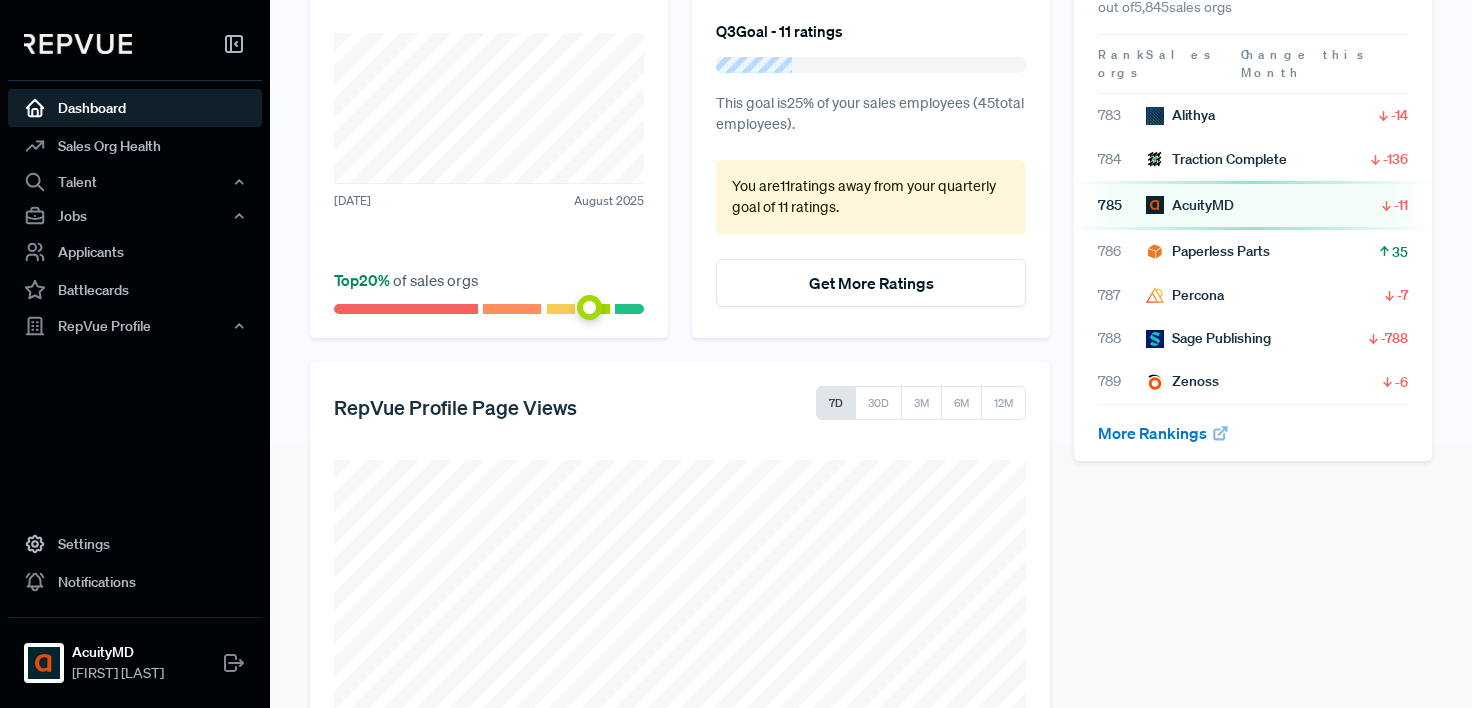scroll, scrollTop: 266, scrollLeft: 0, axis: vertical 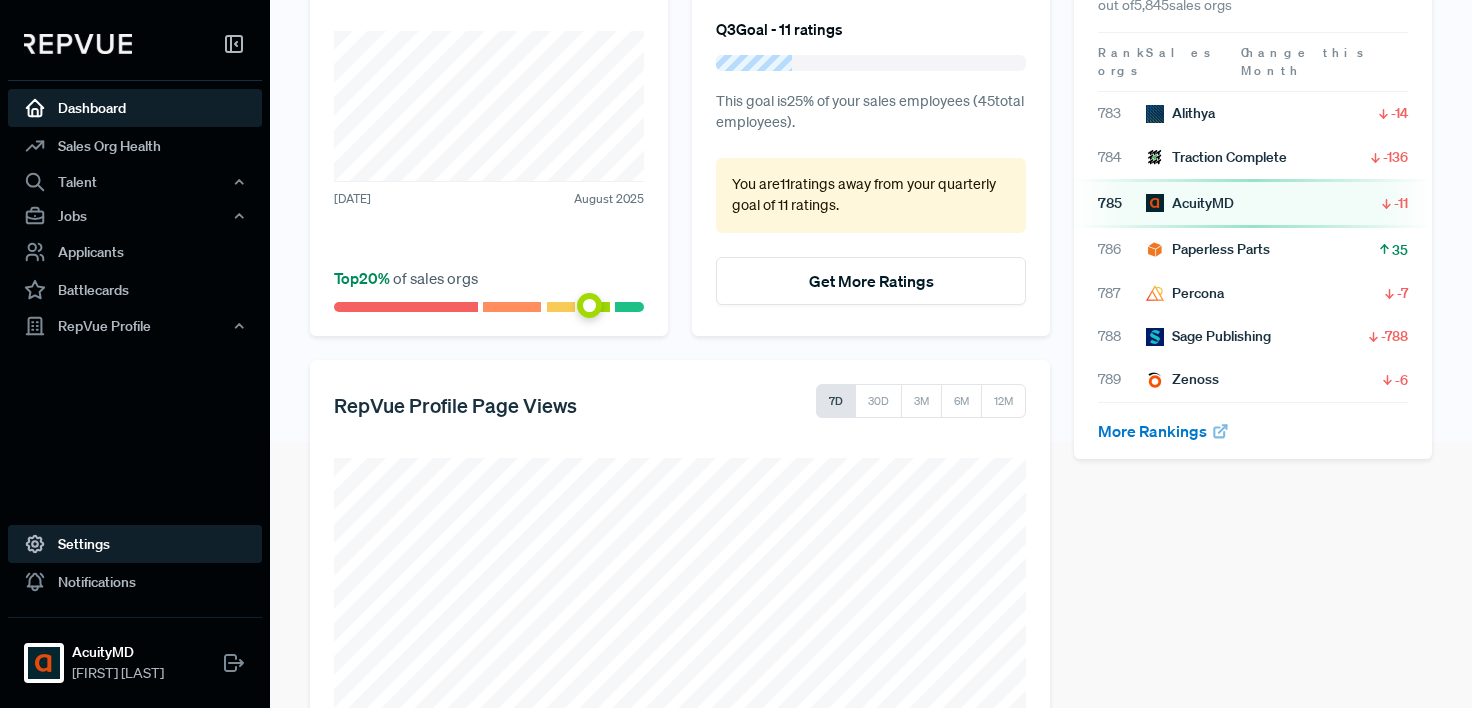 click on "Settings" at bounding box center [135, 544] 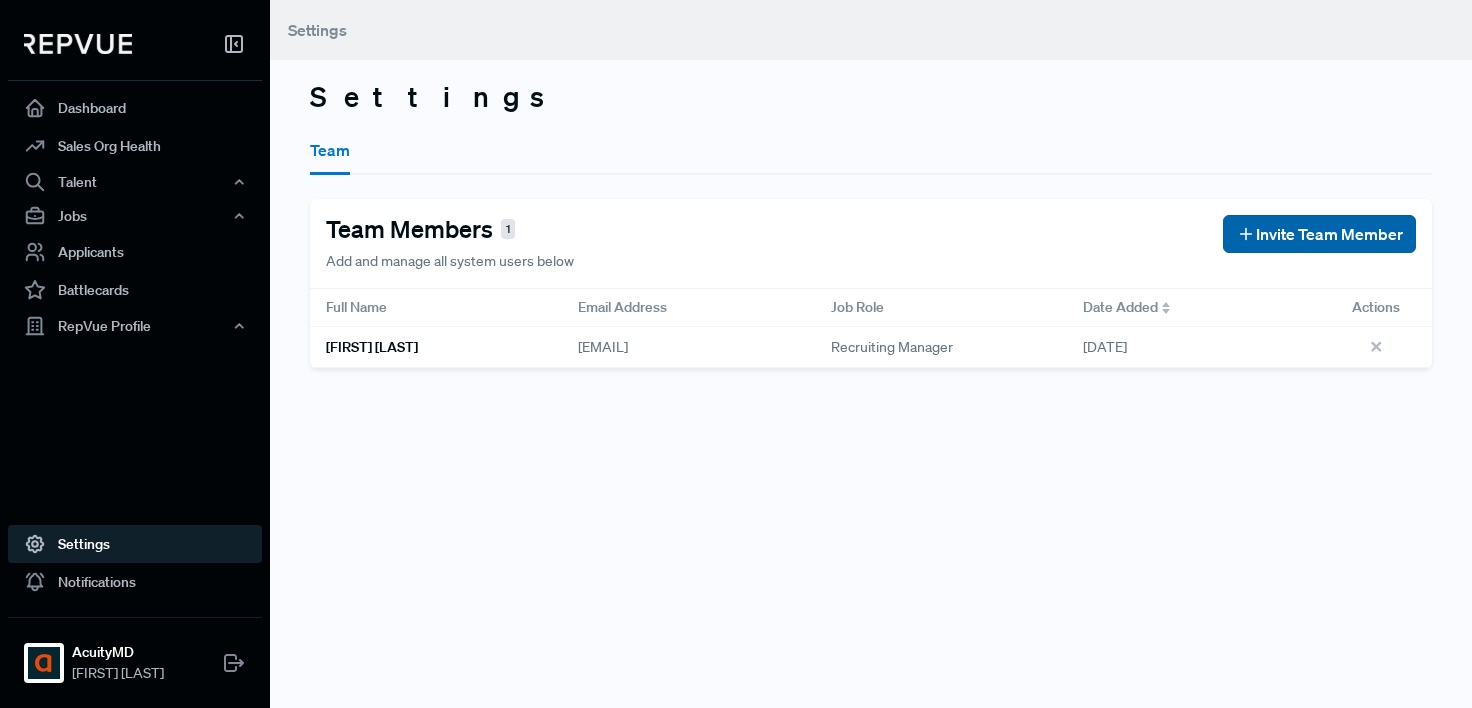 click on "Invite Team Member" at bounding box center (1319, 234) 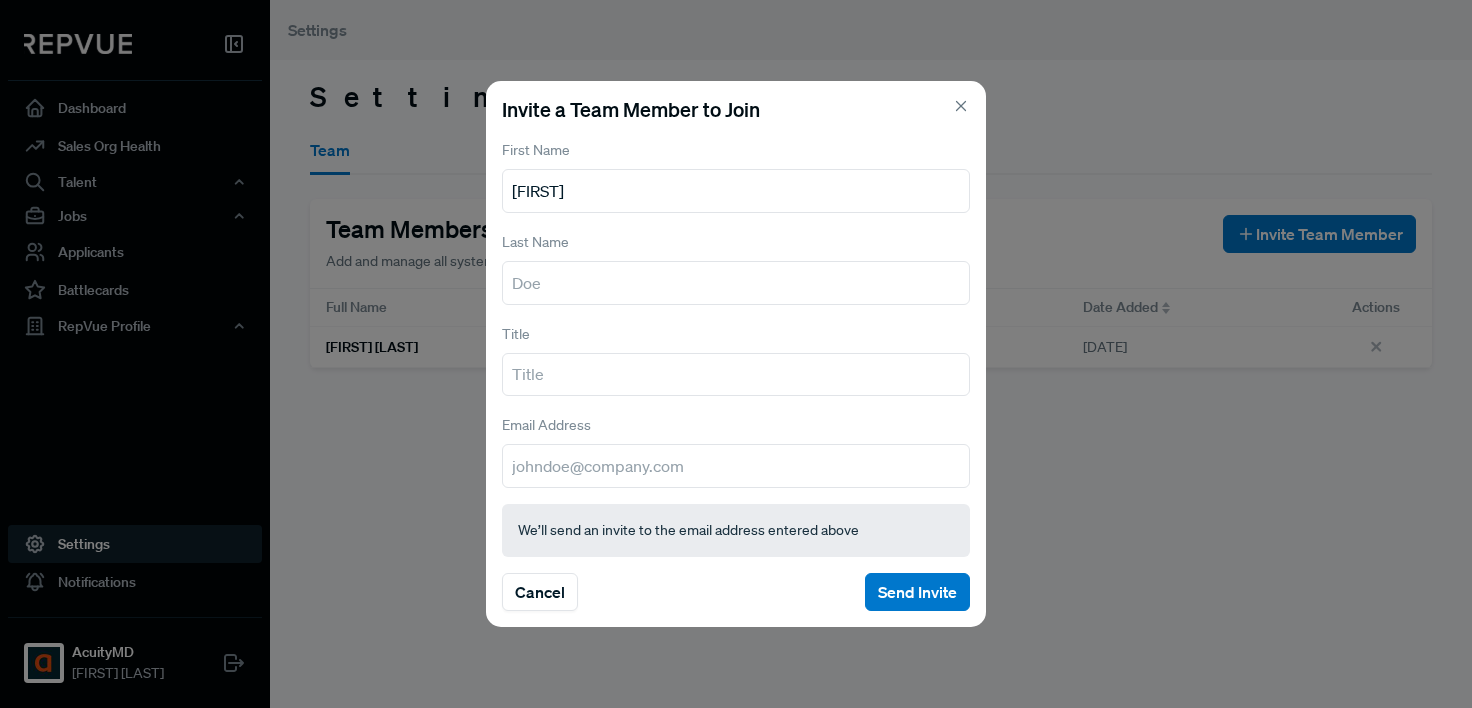 type on "[FIRST]" 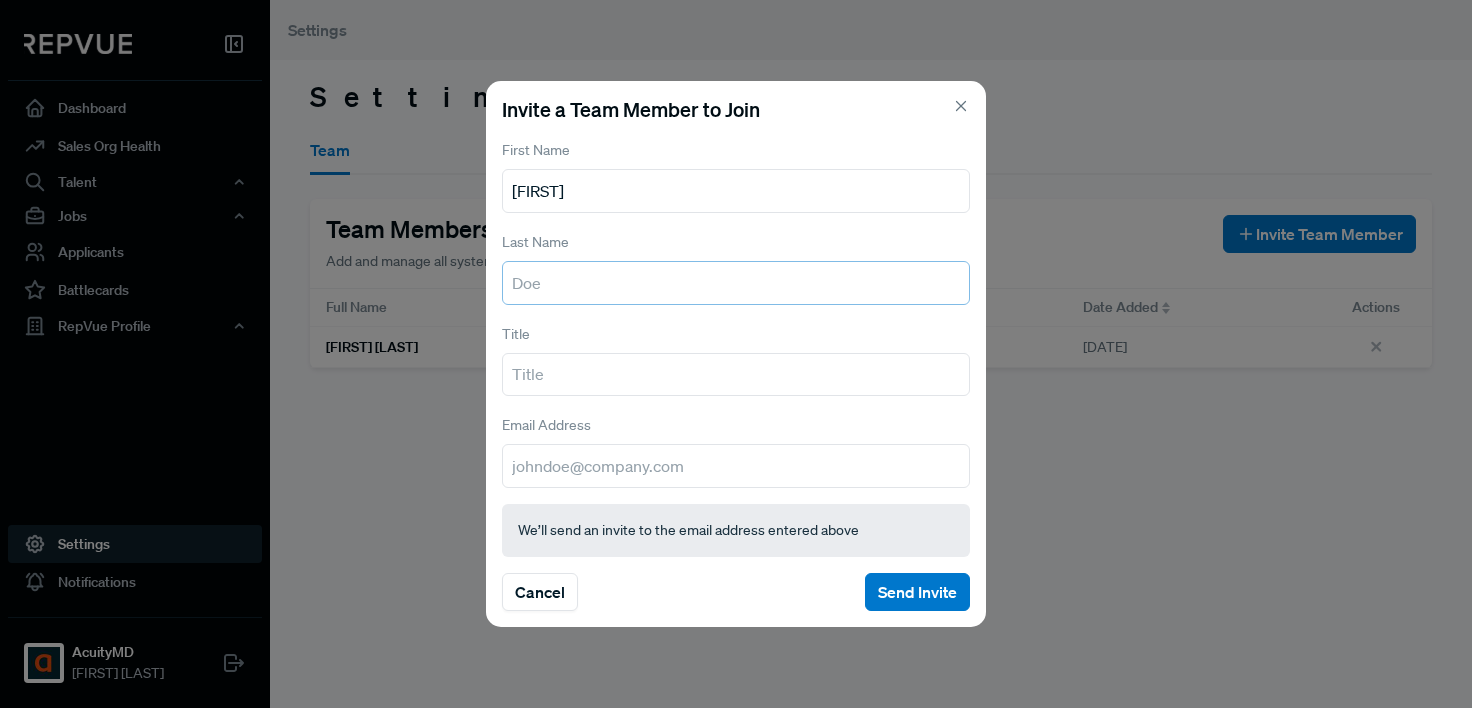 click at bounding box center (736, 283) 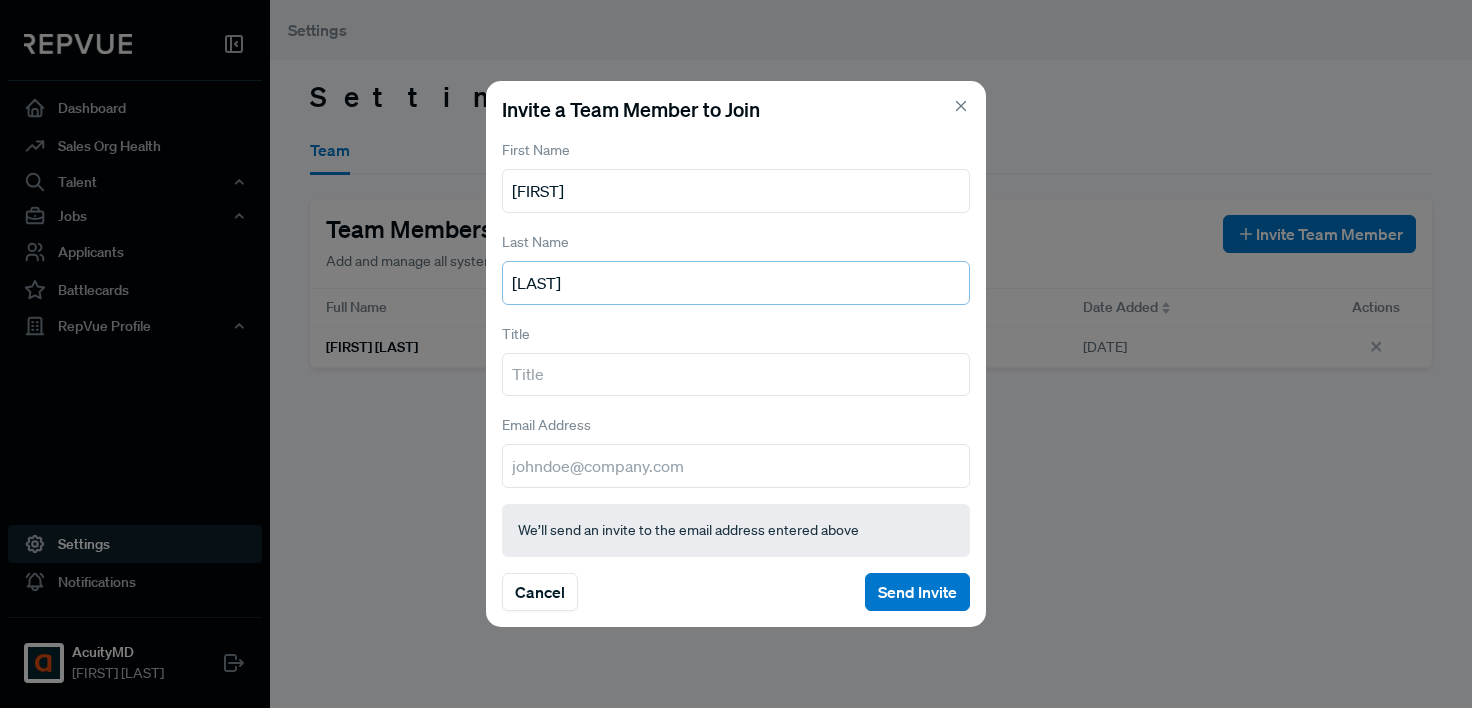 type on "[LAST]" 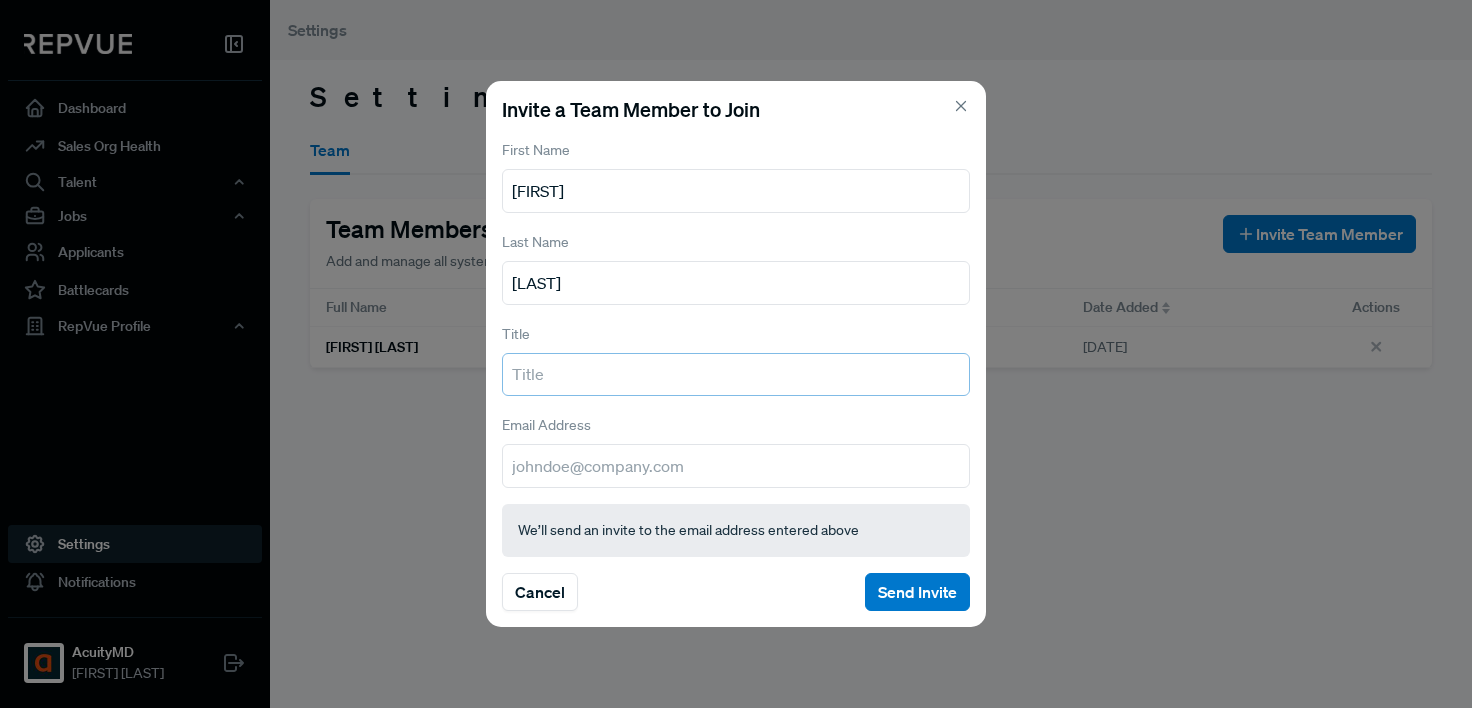 click at bounding box center (736, 375) 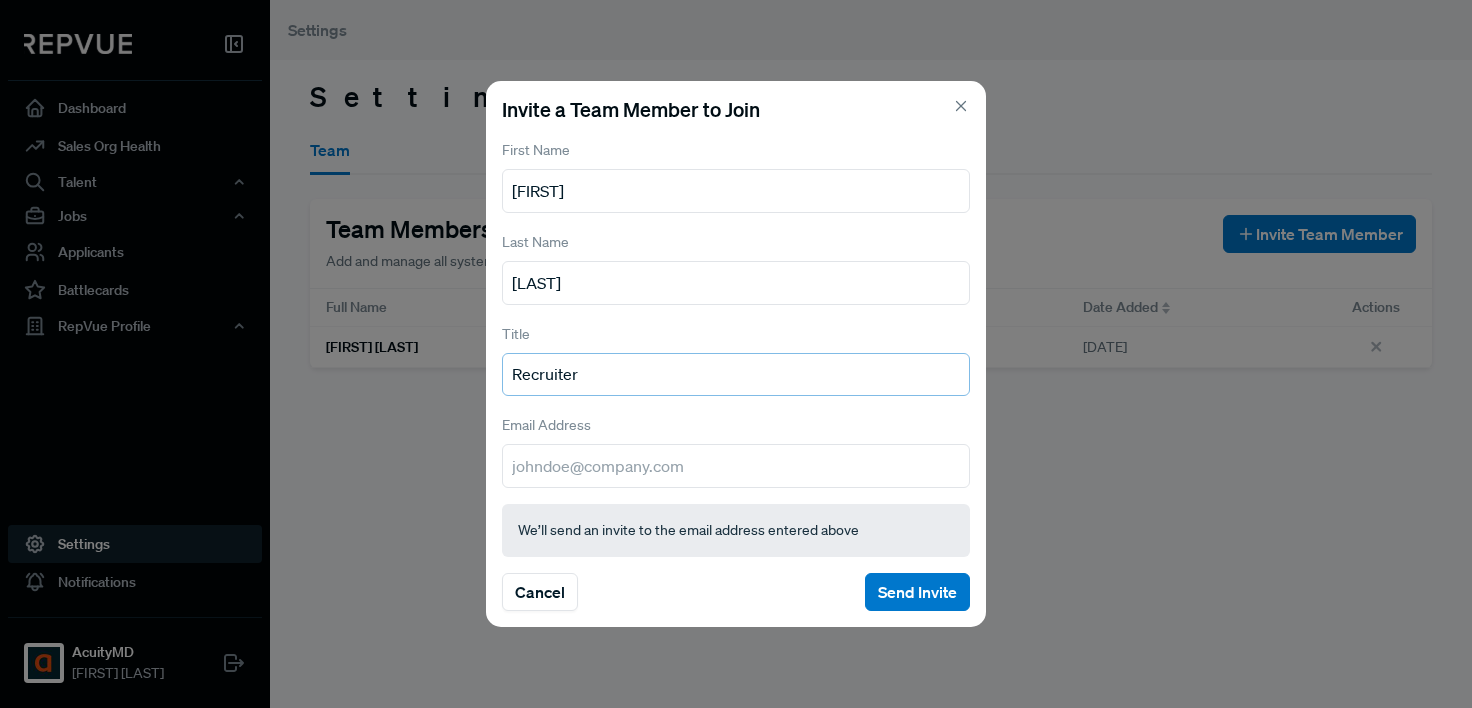 type on "Recruiter" 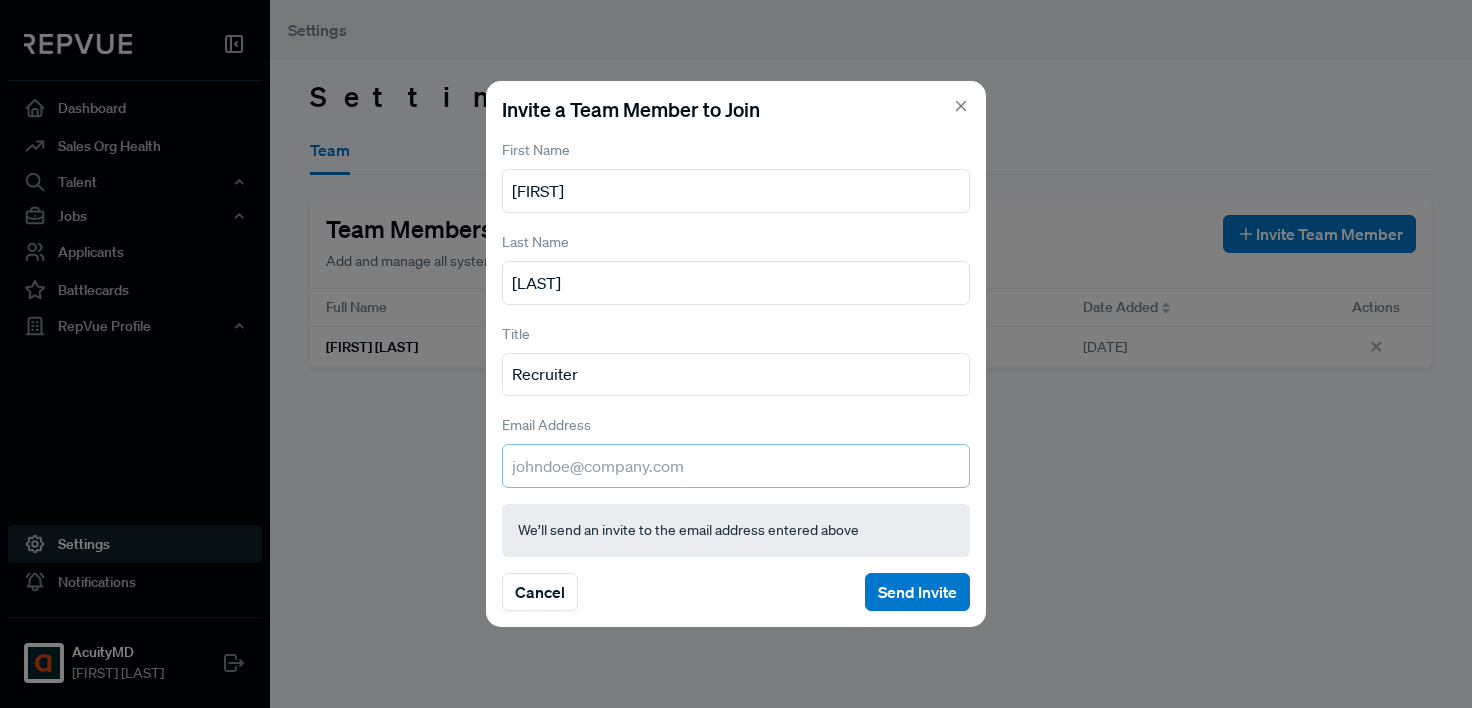 click at bounding box center (736, 466) 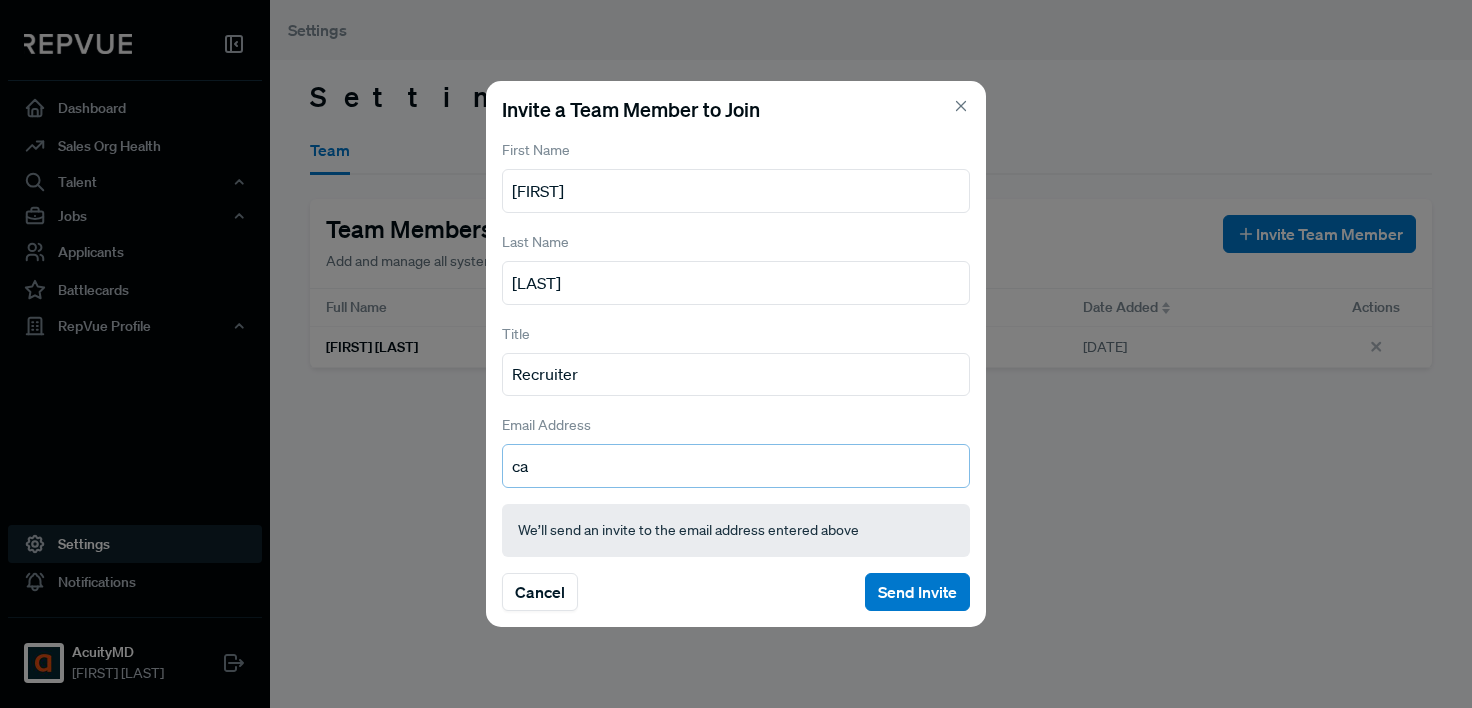 type on "c" 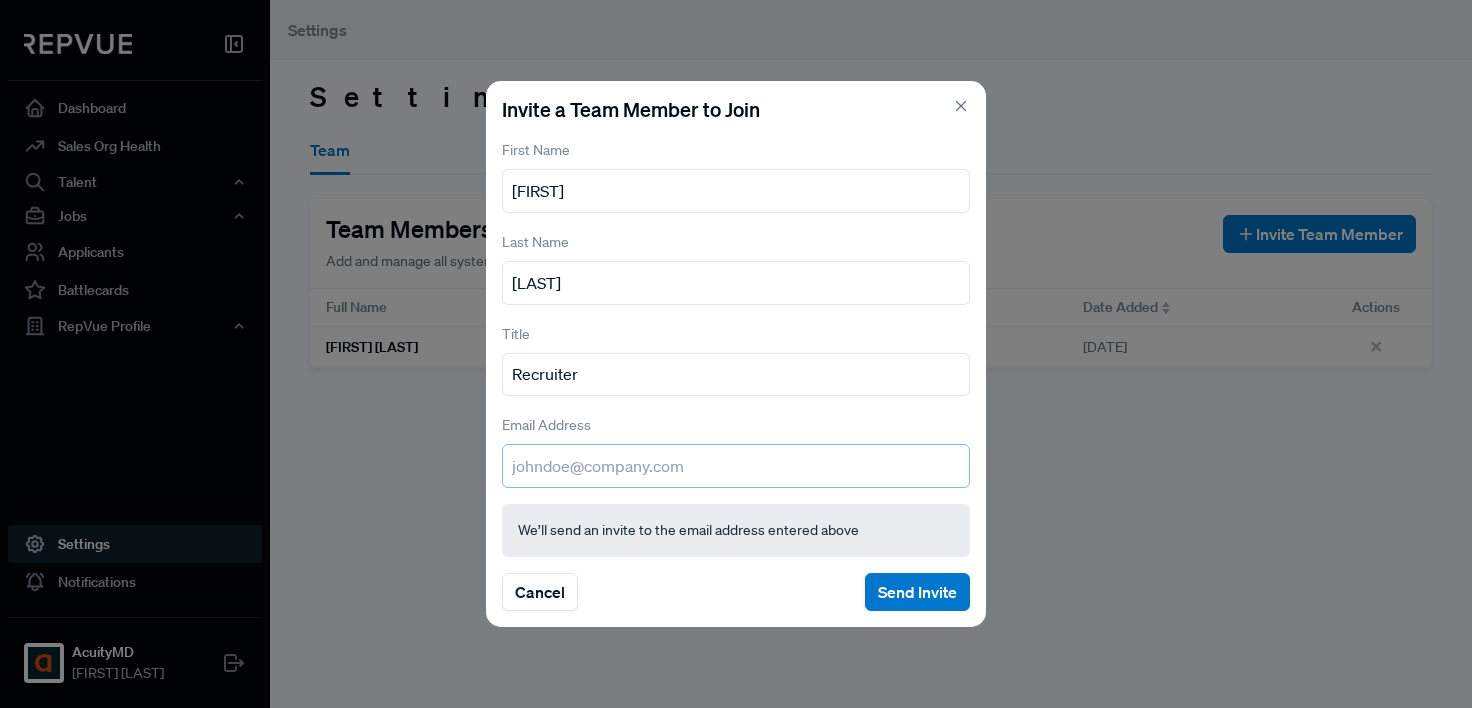 paste on "[EMAIL]" 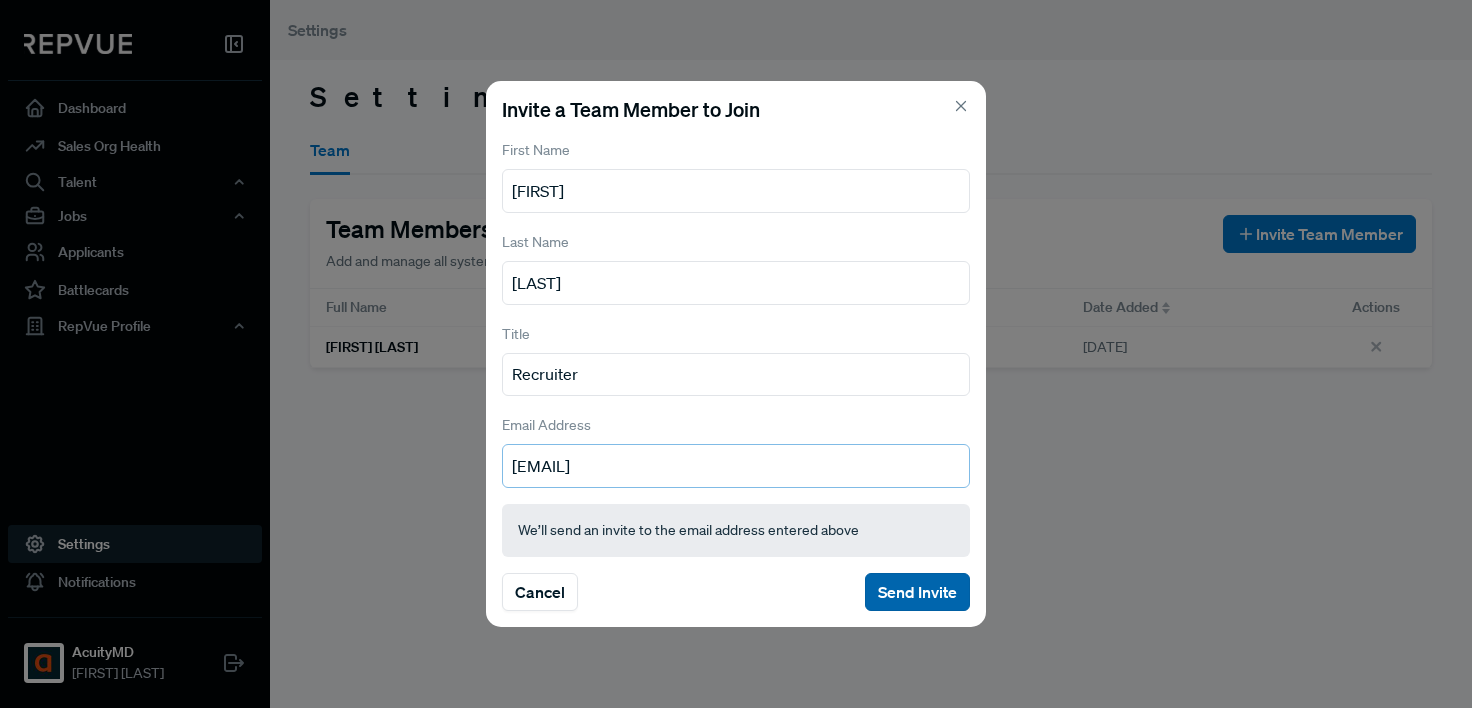 type on "[EMAIL]" 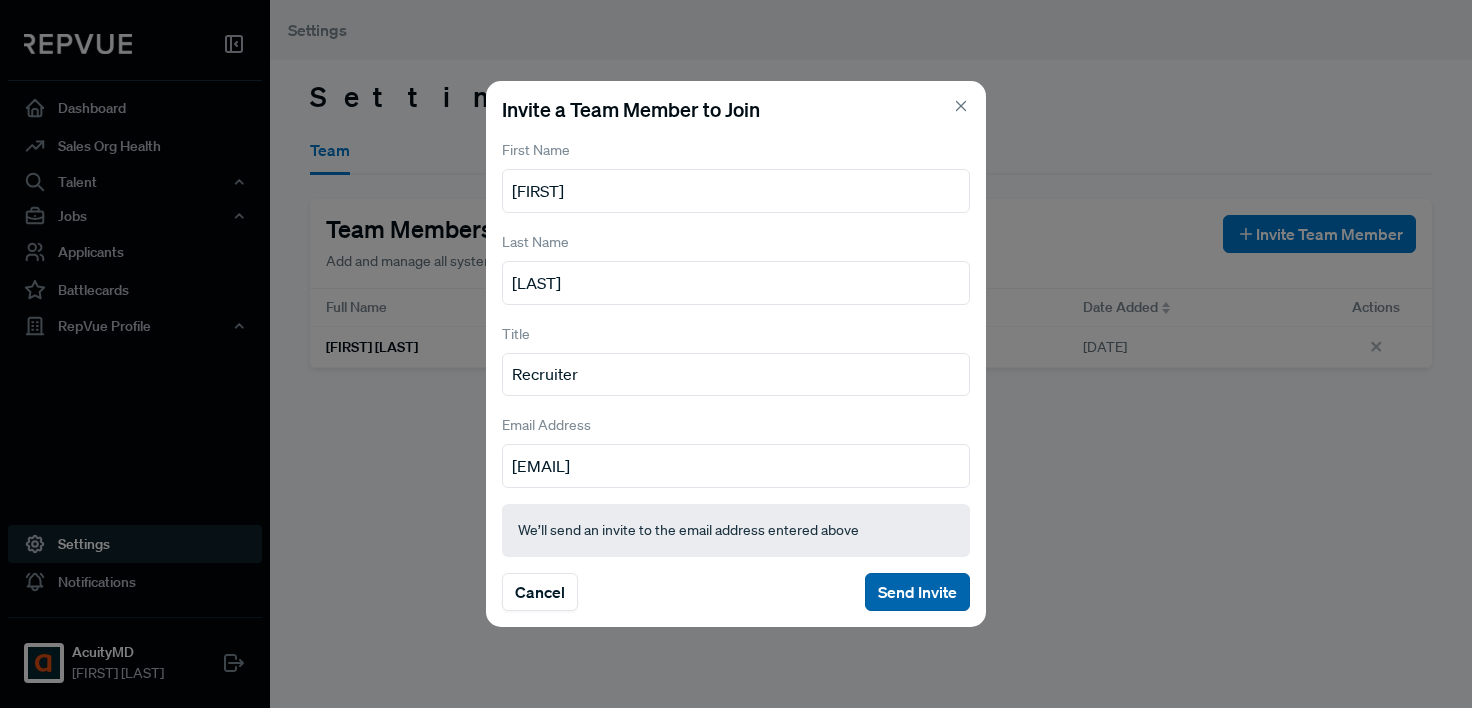 click on "Send Invite" at bounding box center (917, 592) 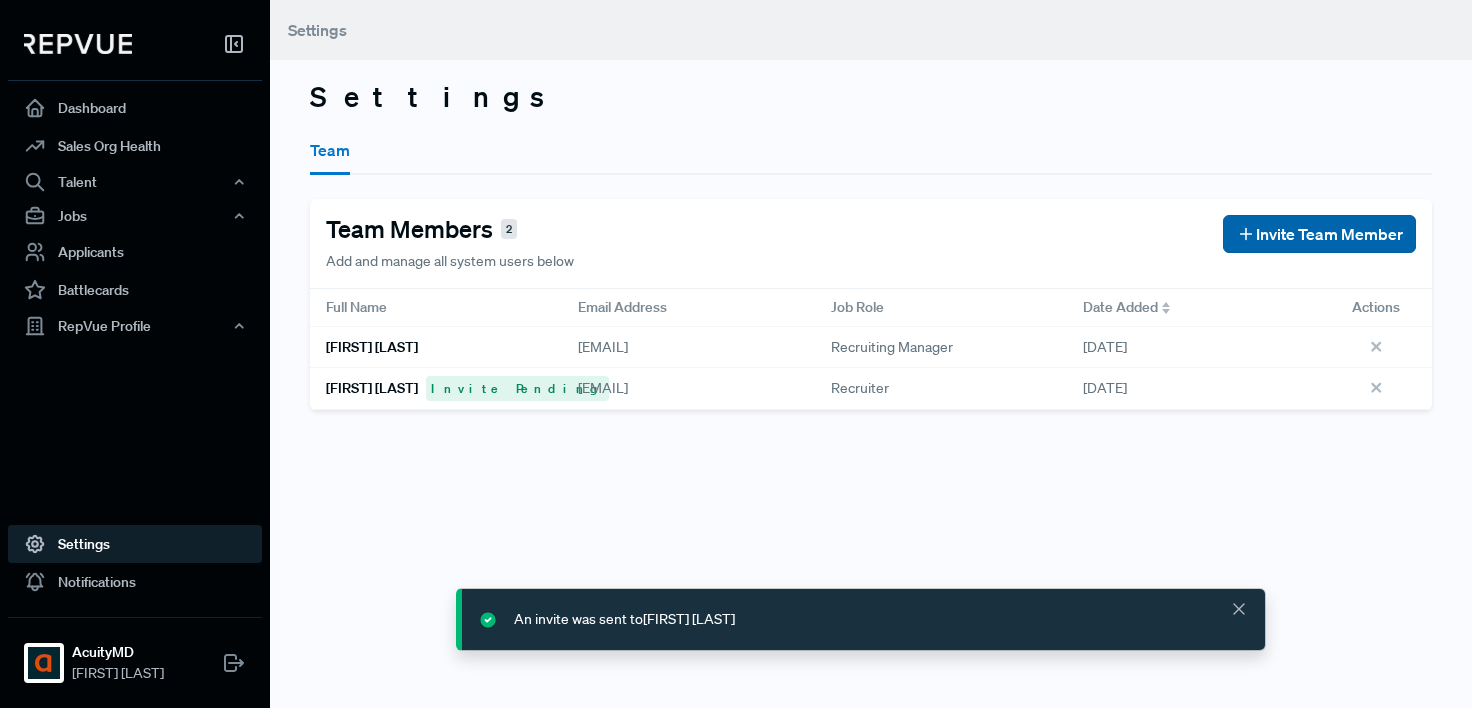 click on "Invite Team Member" at bounding box center (1329, 234) 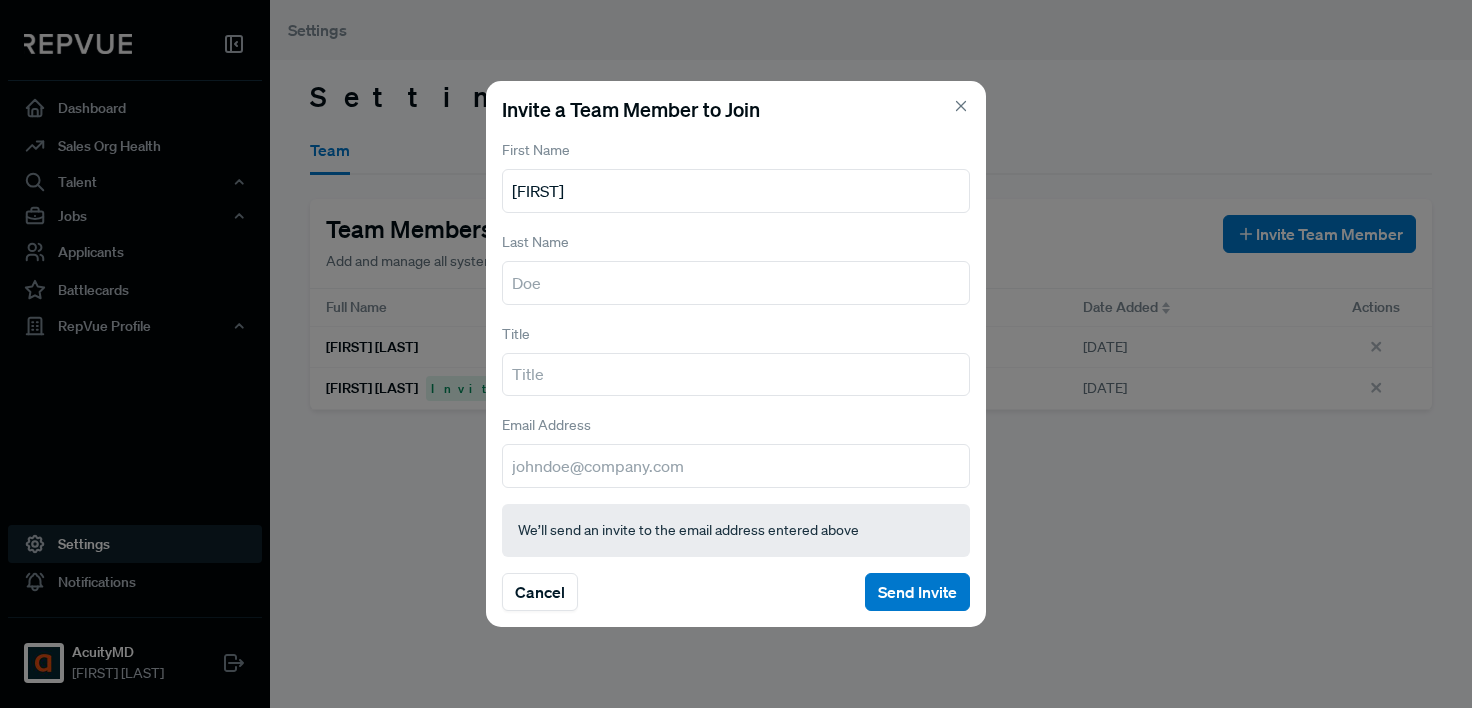 type on "[FIRST]" 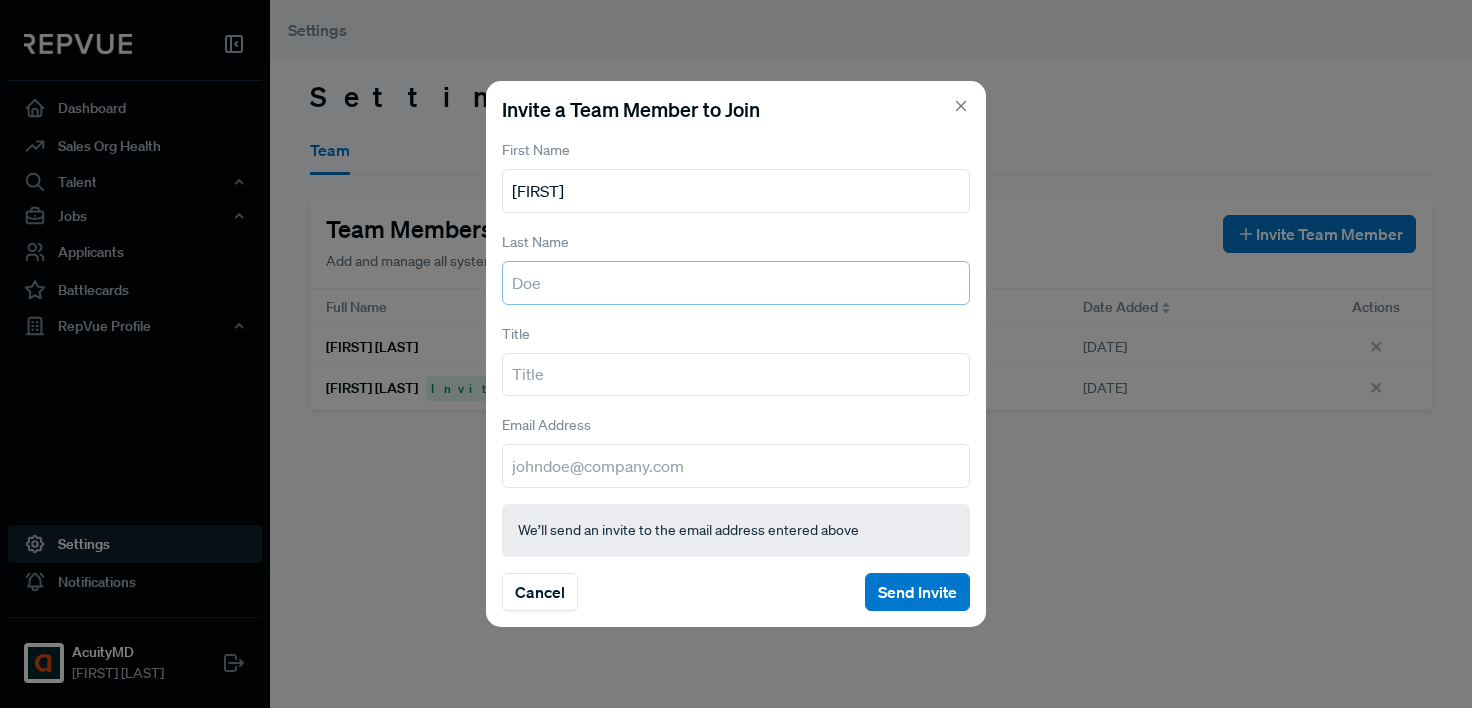click at bounding box center (736, 283) 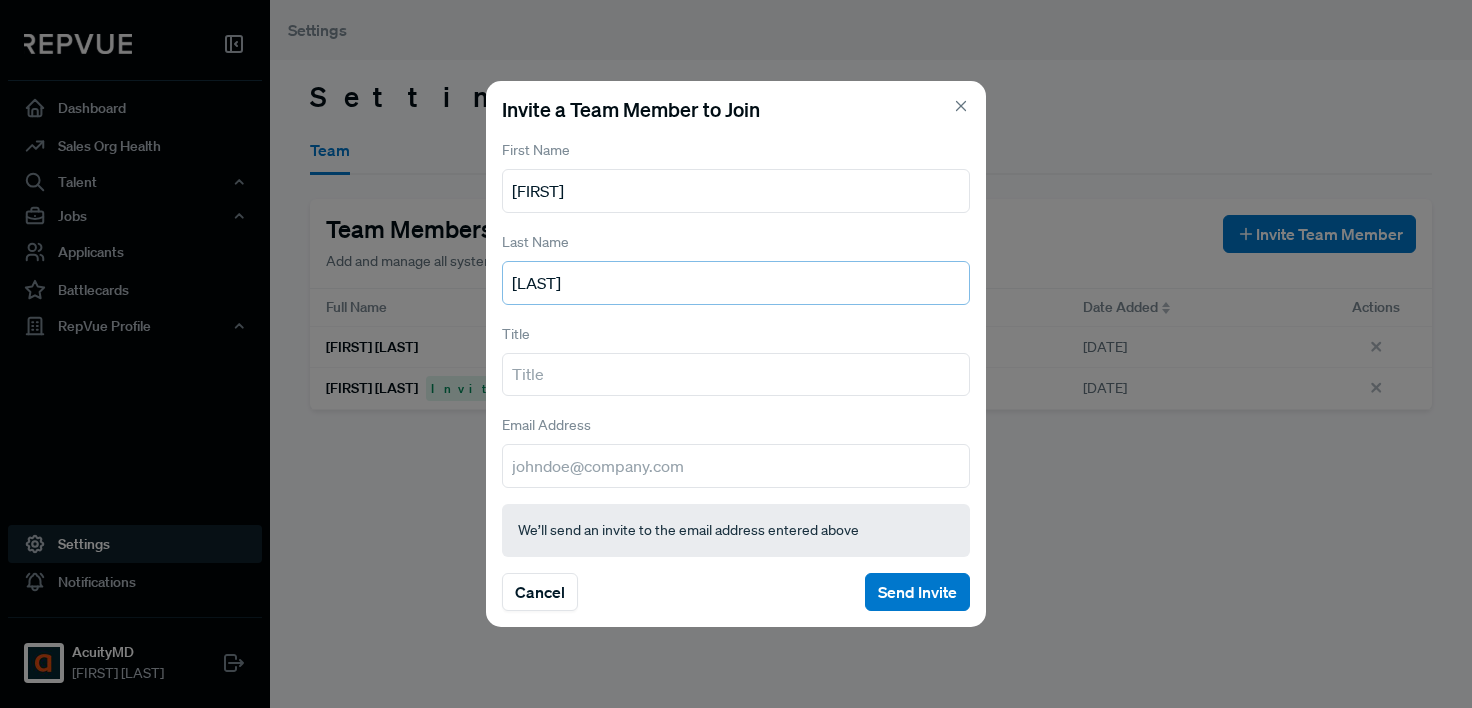 type on "[LAST]" 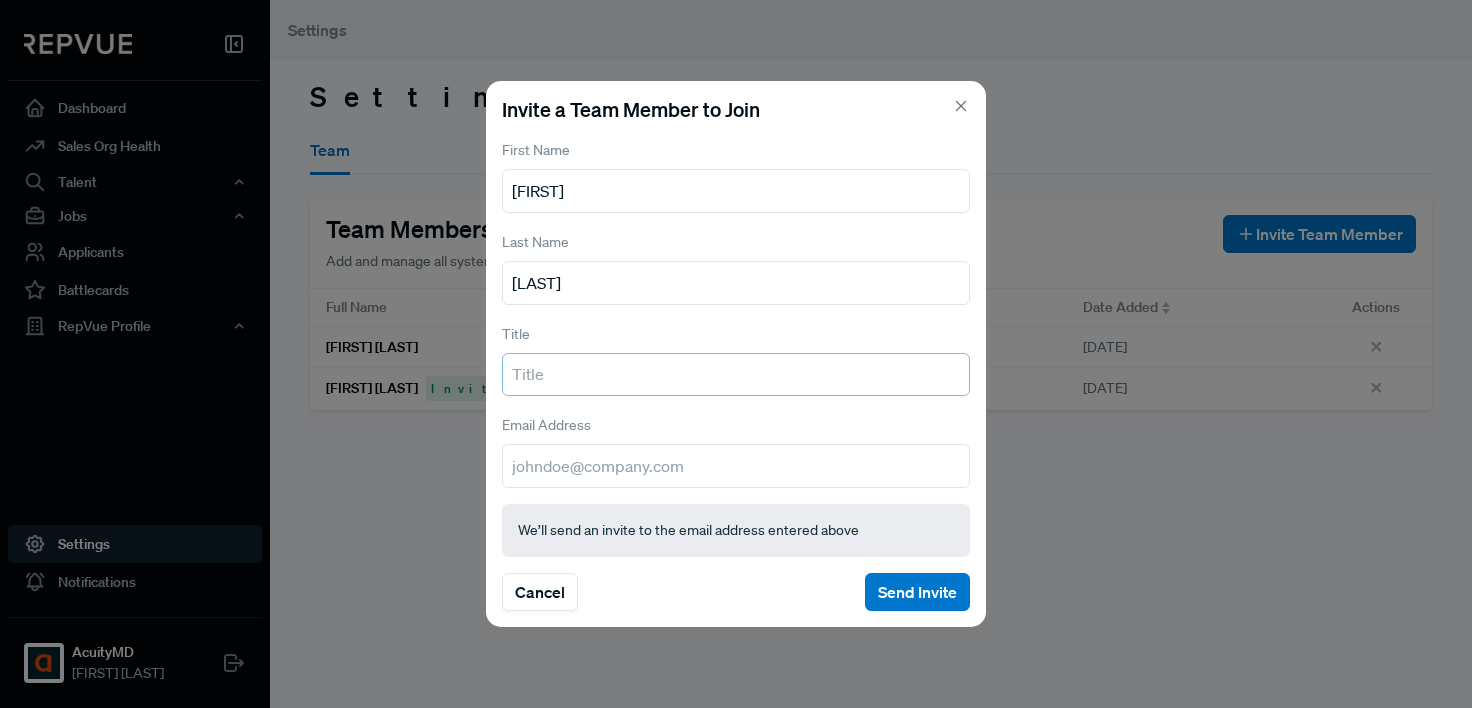 click at bounding box center (736, 375) 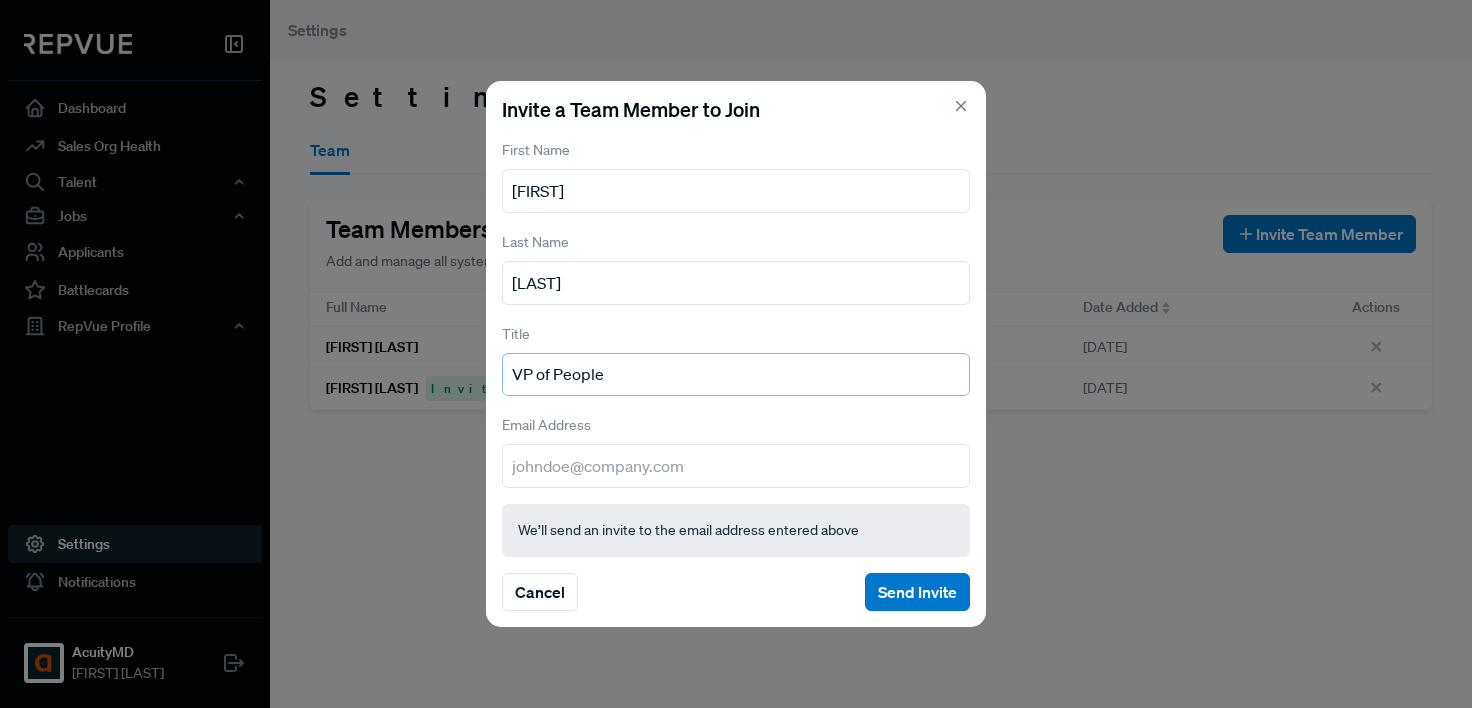 type on "VP of People" 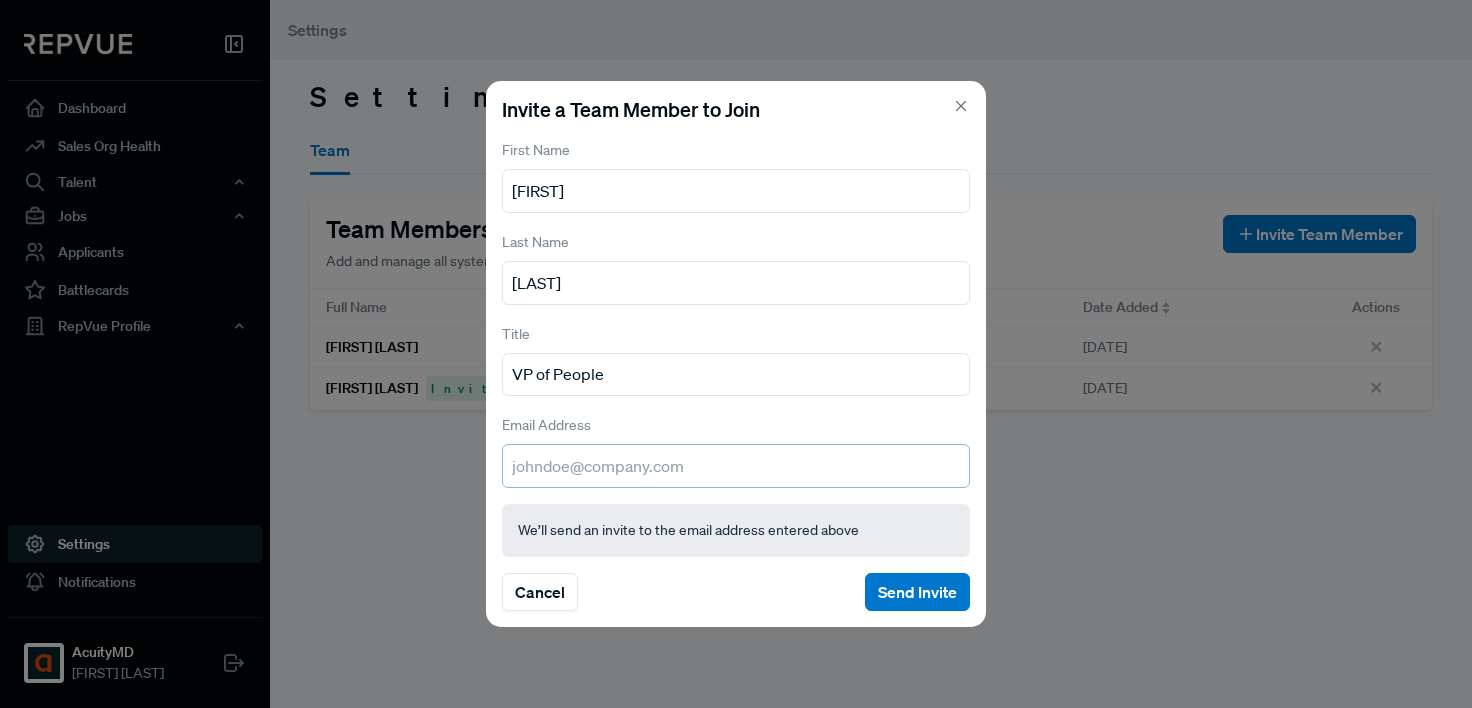 click at bounding box center [736, 466] 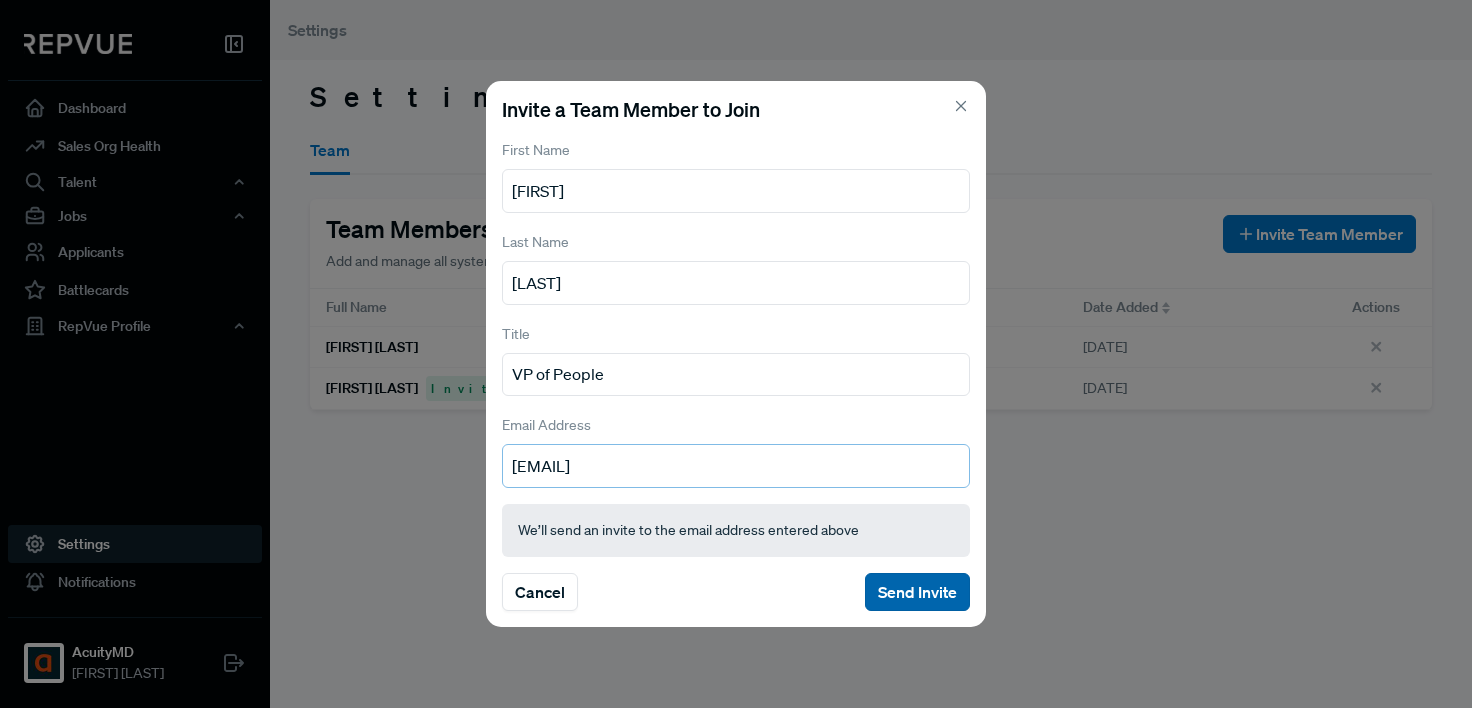 type on "[EMAIL]" 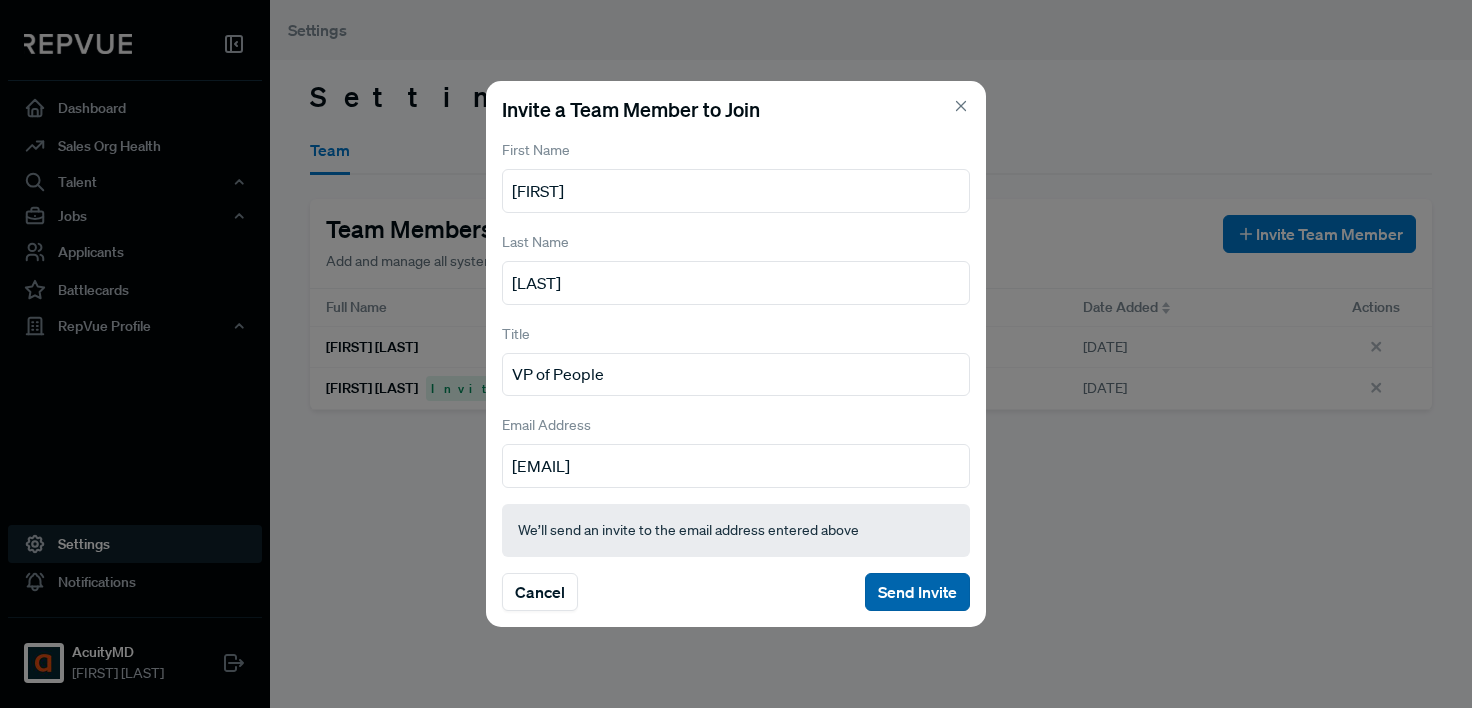 click on "Send Invite" at bounding box center [917, 592] 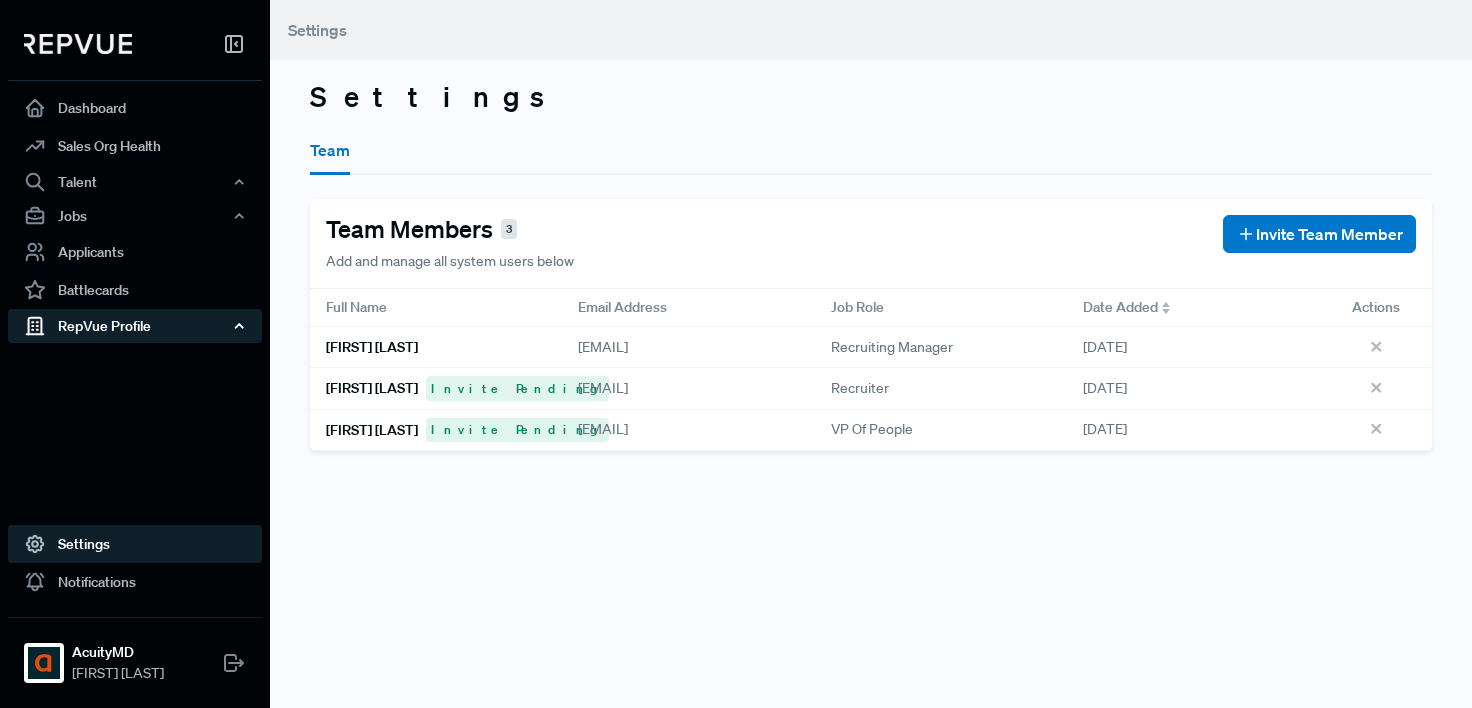 click on "RepVue Profile" at bounding box center [135, 326] 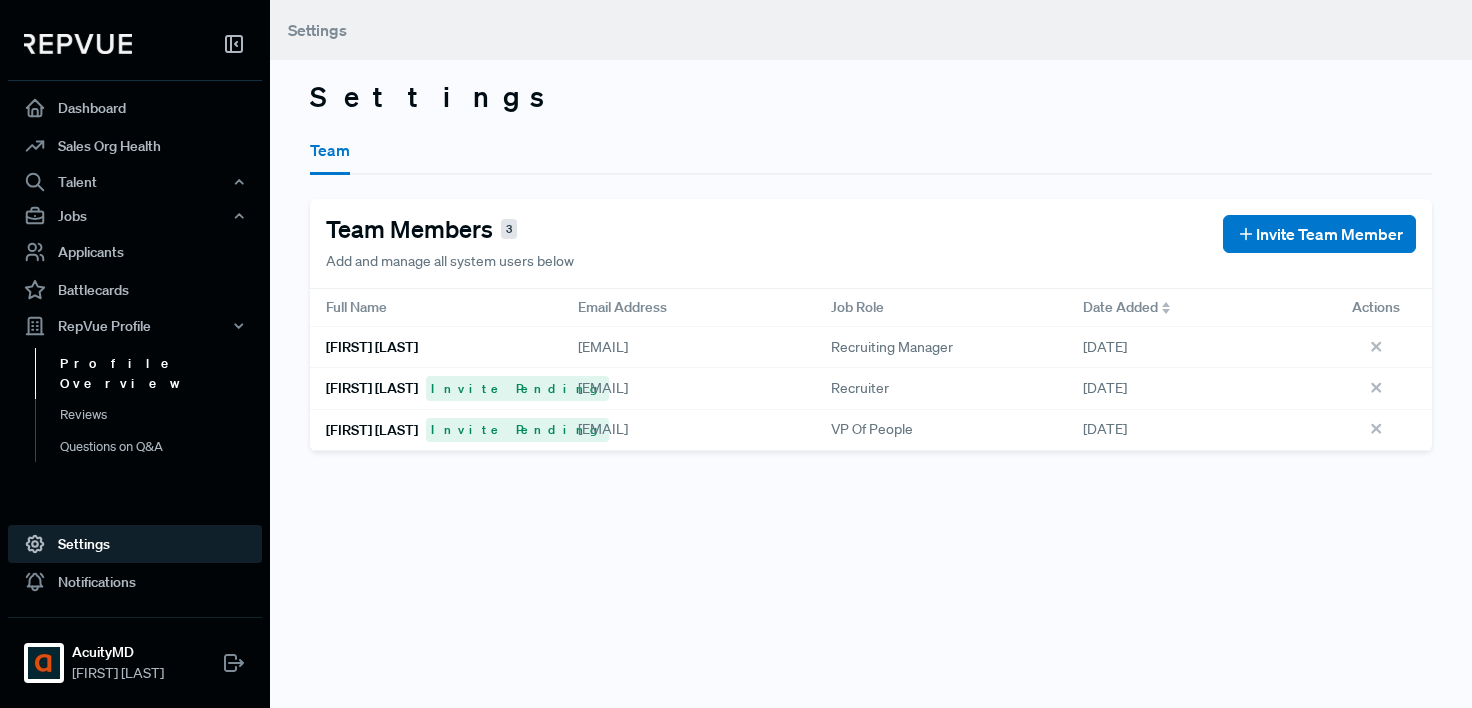 click on "Profile Overview" at bounding box center [162, 373] 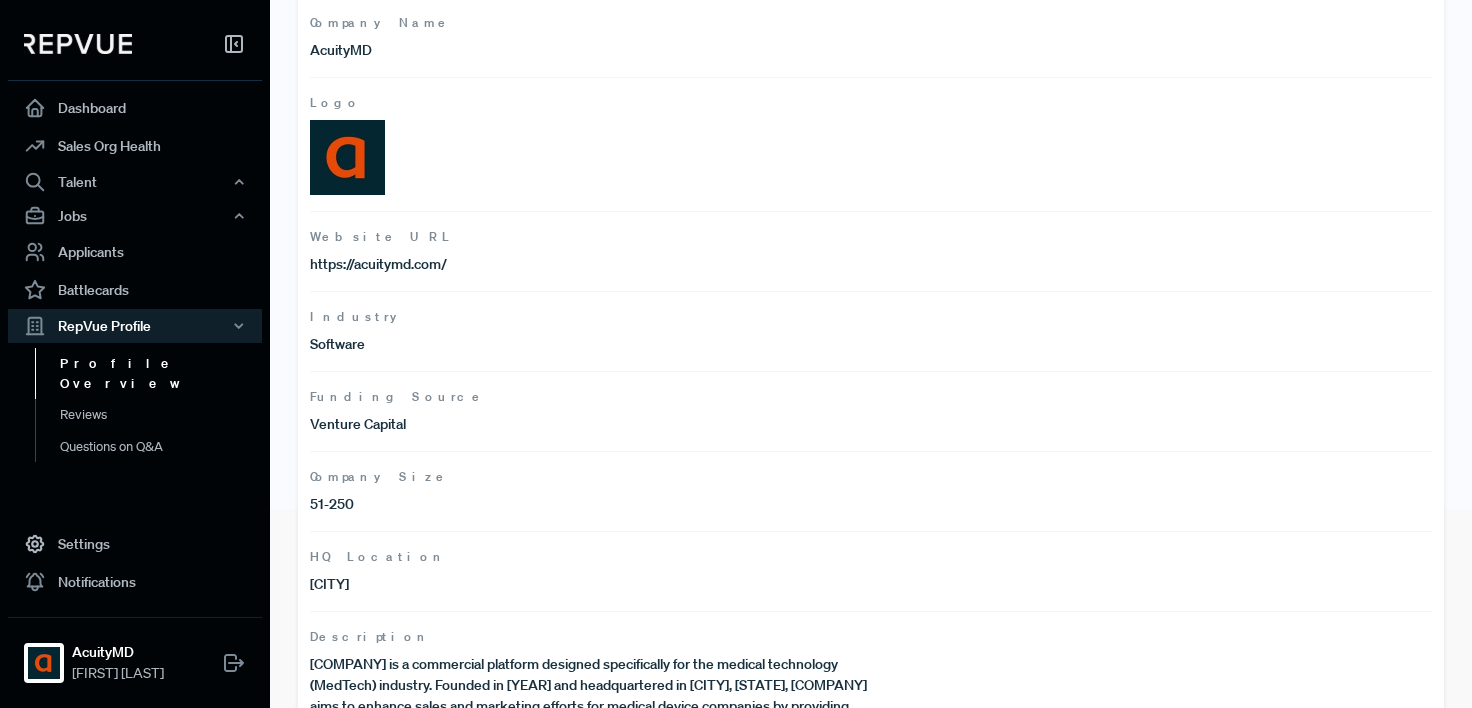 scroll, scrollTop: 269, scrollLeft: 0, axis: vertical 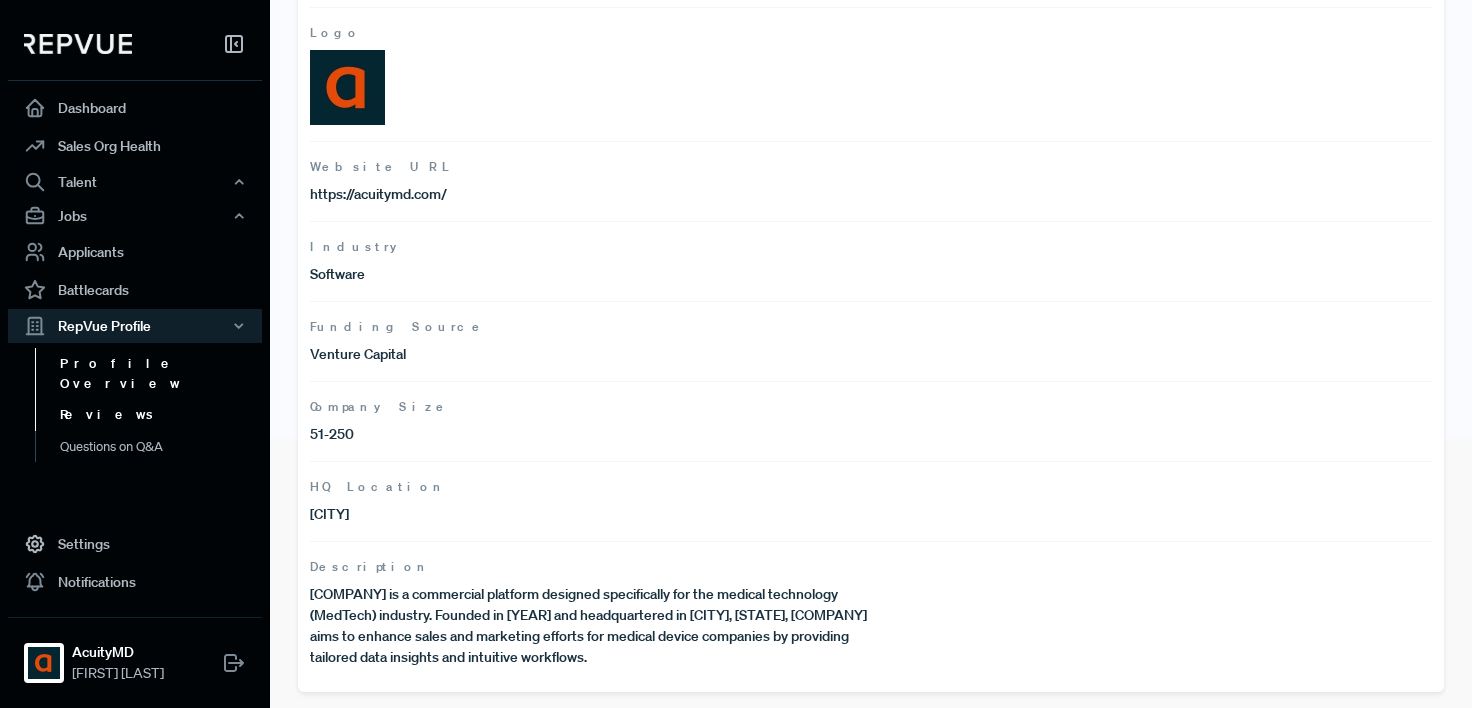 click on "Reviews" at bounding box center [162, 415] 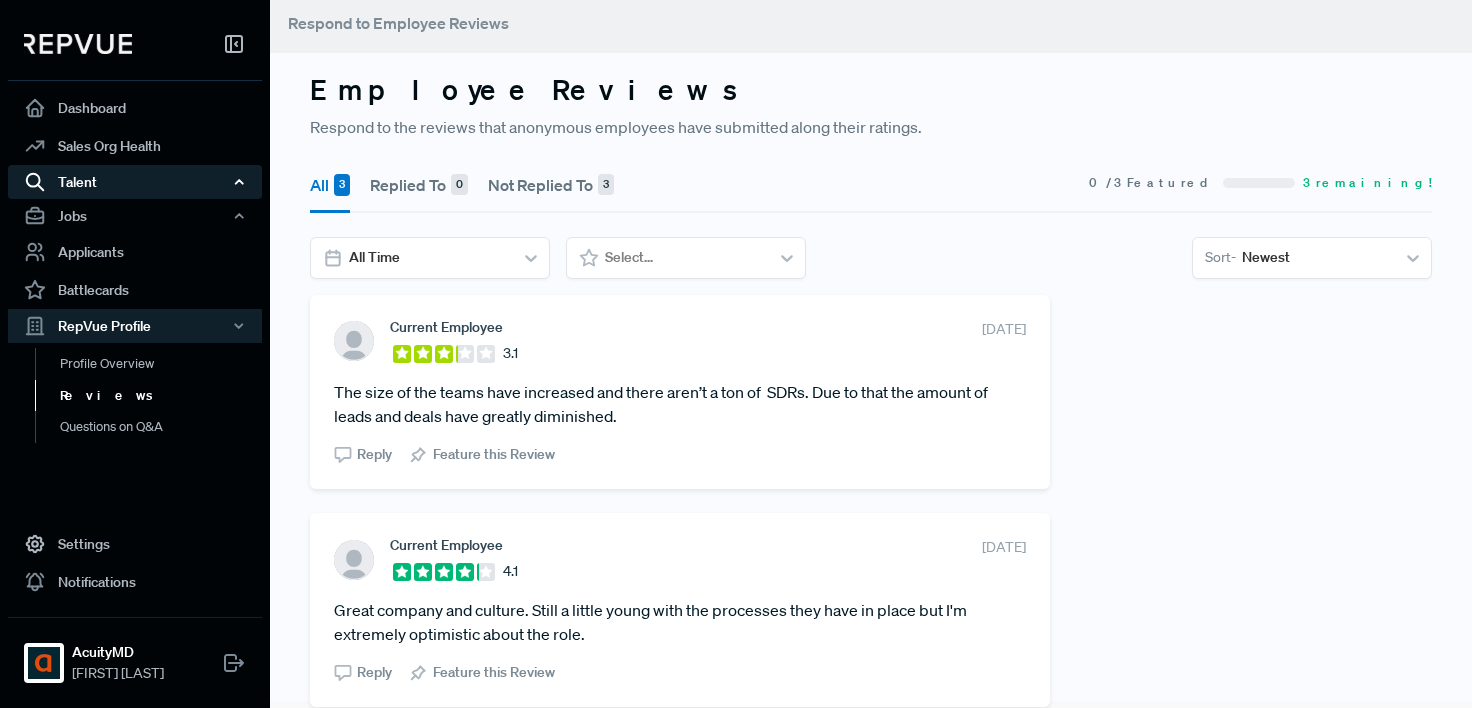 scroll, scrollTop: 0, scrollLeft: 0, axis: both 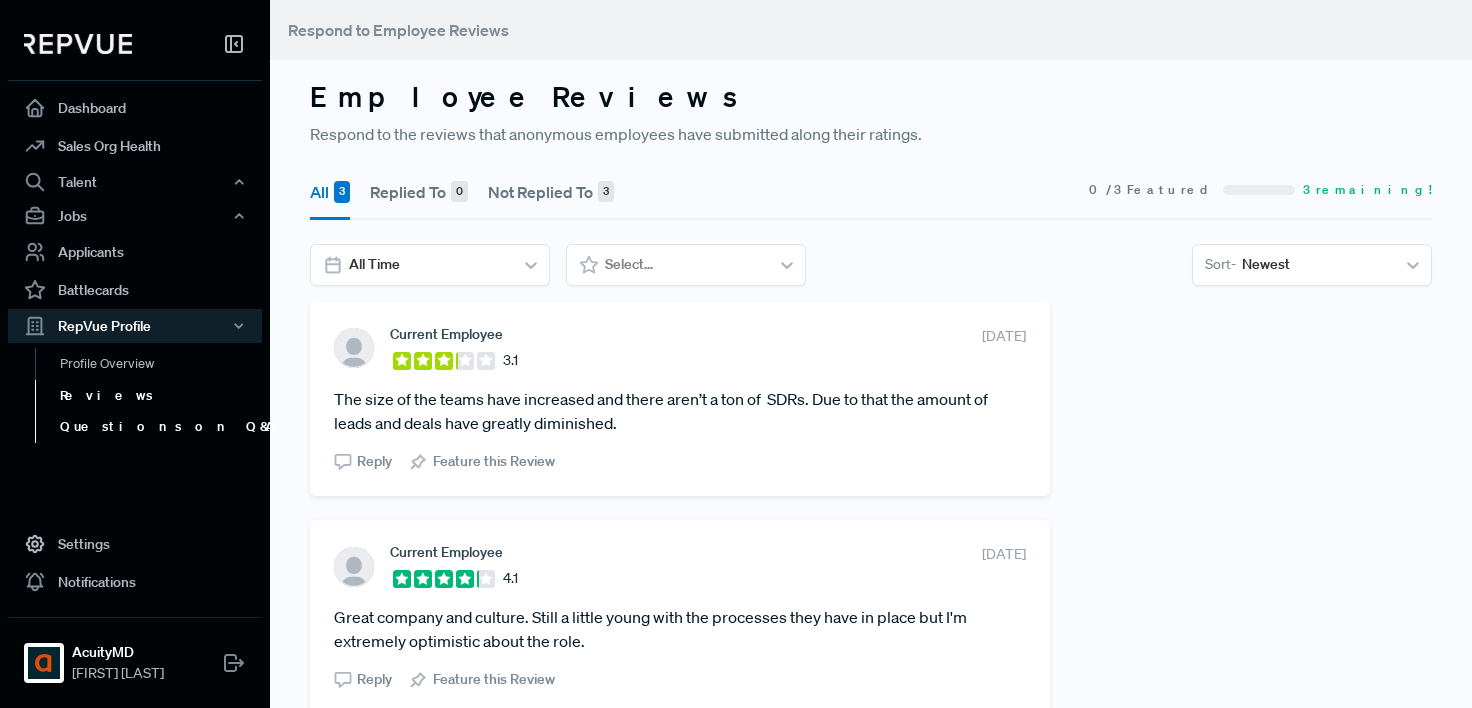 click on "Questions on Q&A" at bounding box center [162, 427] 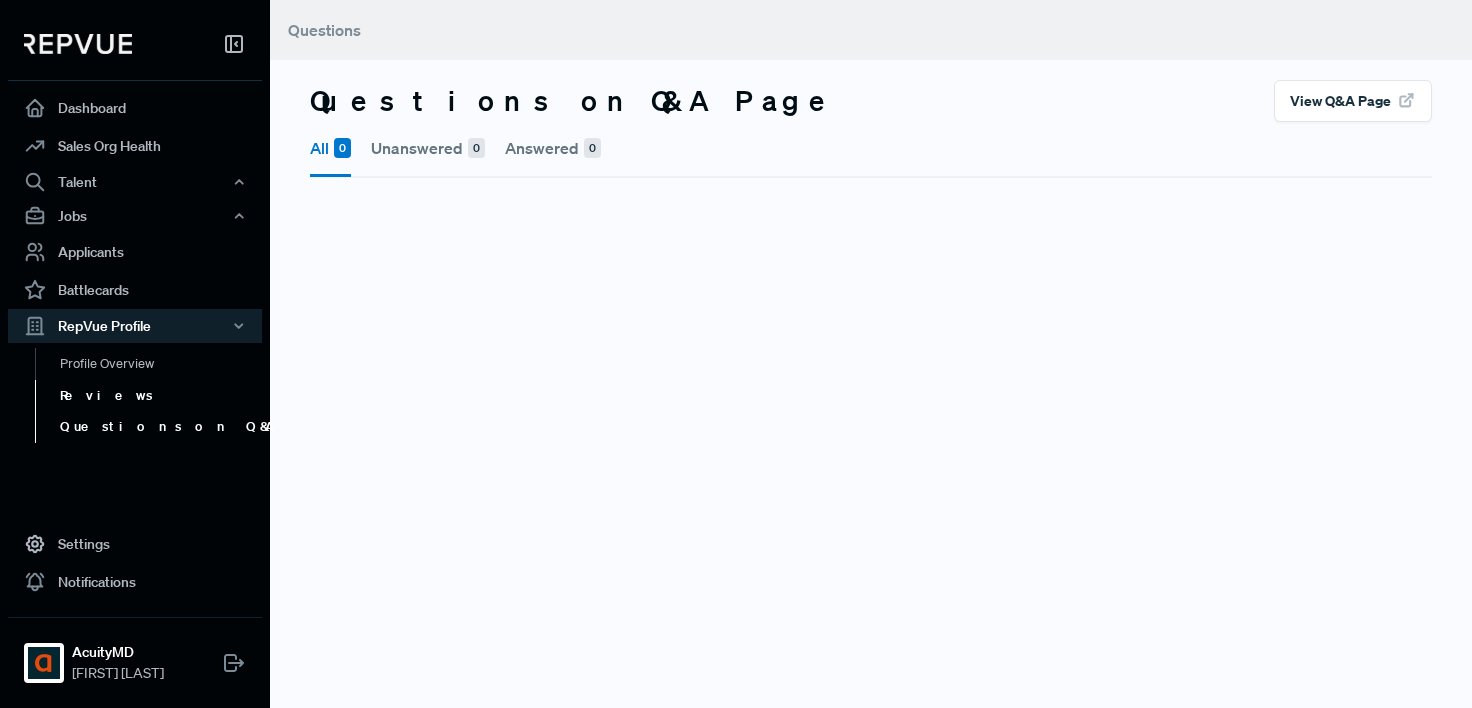 click on "Reviews" at bounding box center (162, 396) 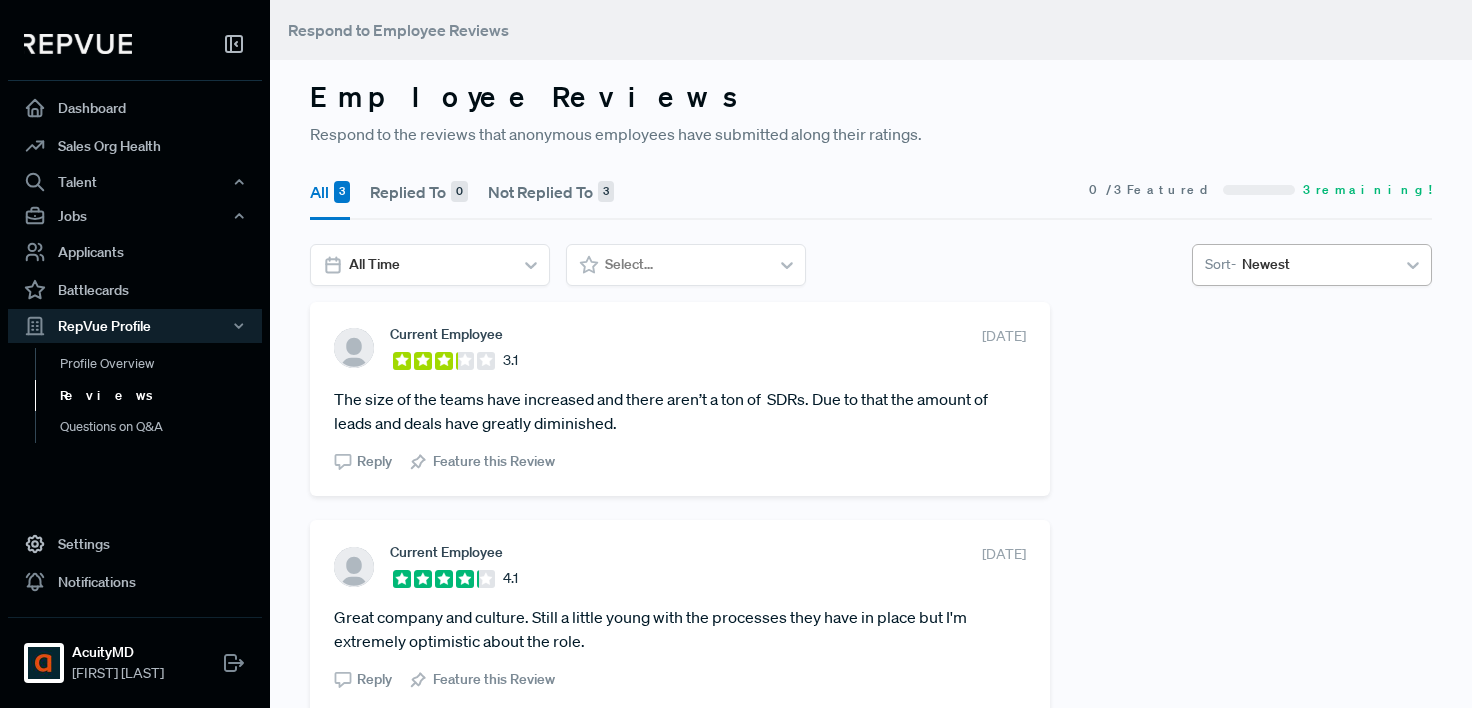 click at bounding box center [1315, 264] 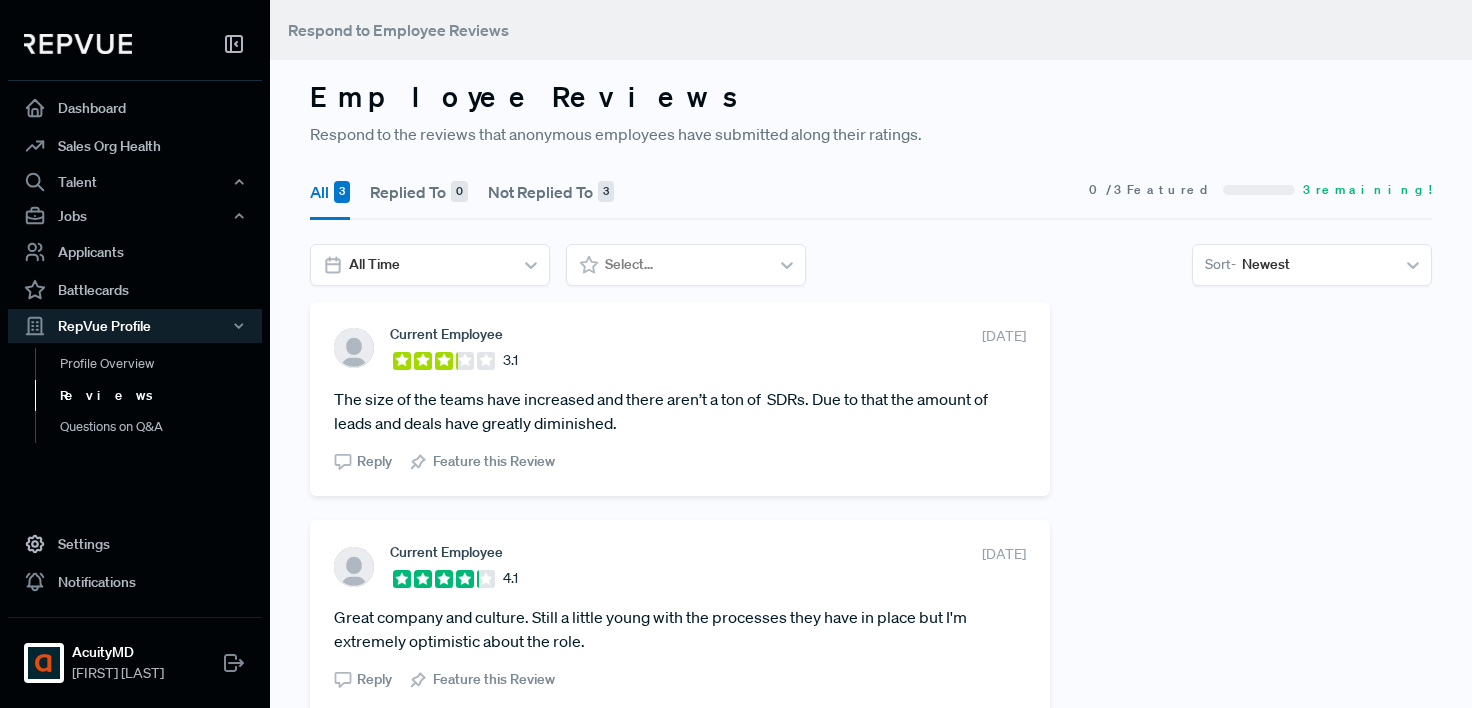 click on "All Time Select... Sort  -  Newest" at bounding box center (871, 265) 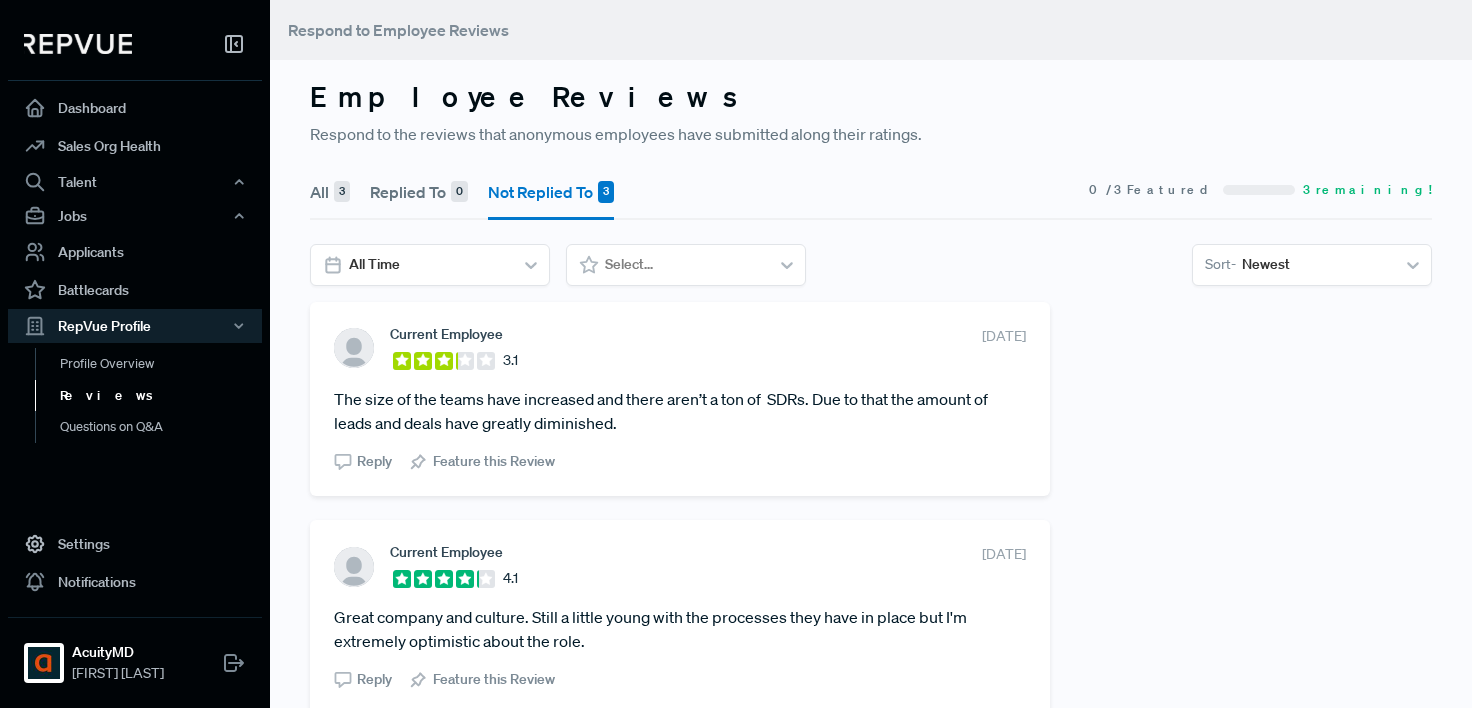 click on "Replied To   0" at bounding box center (419, 192) 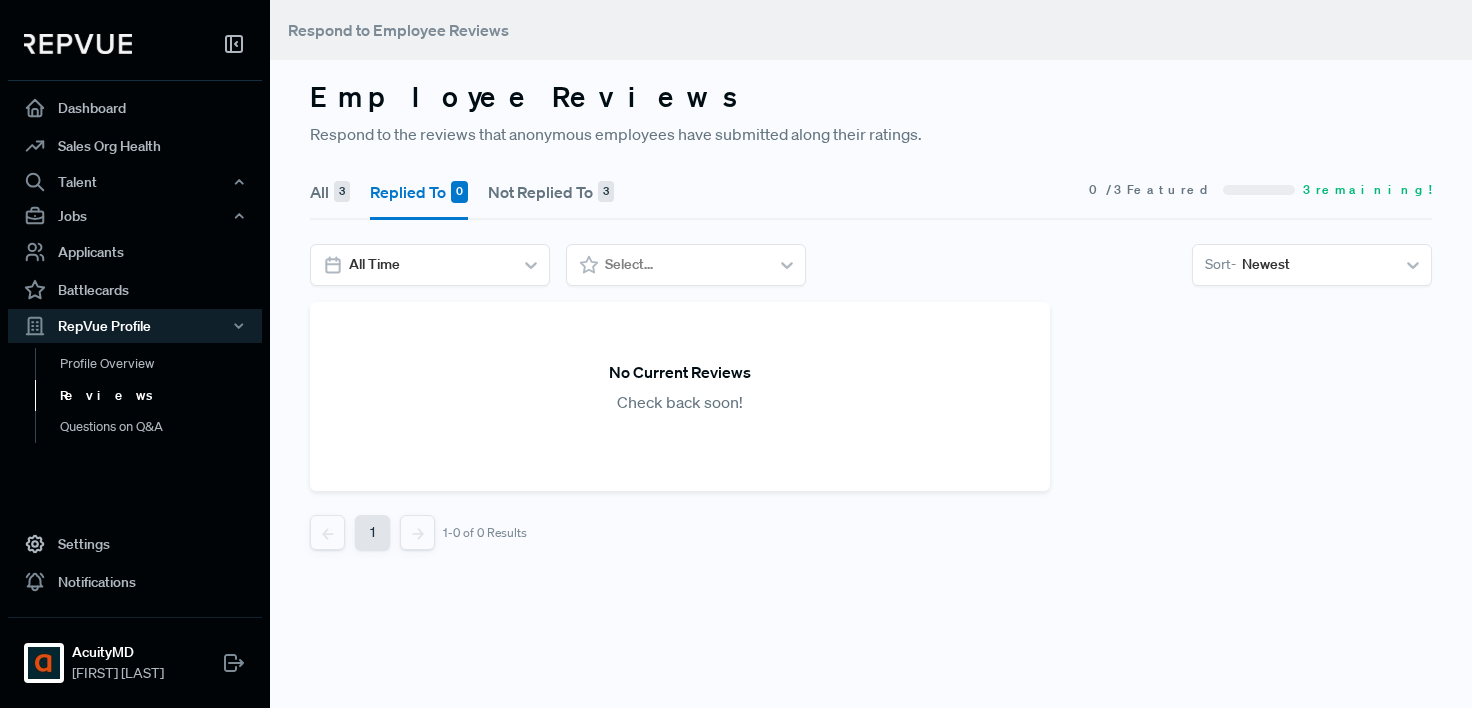 click on "All   3" at bounding box center (330, 192) 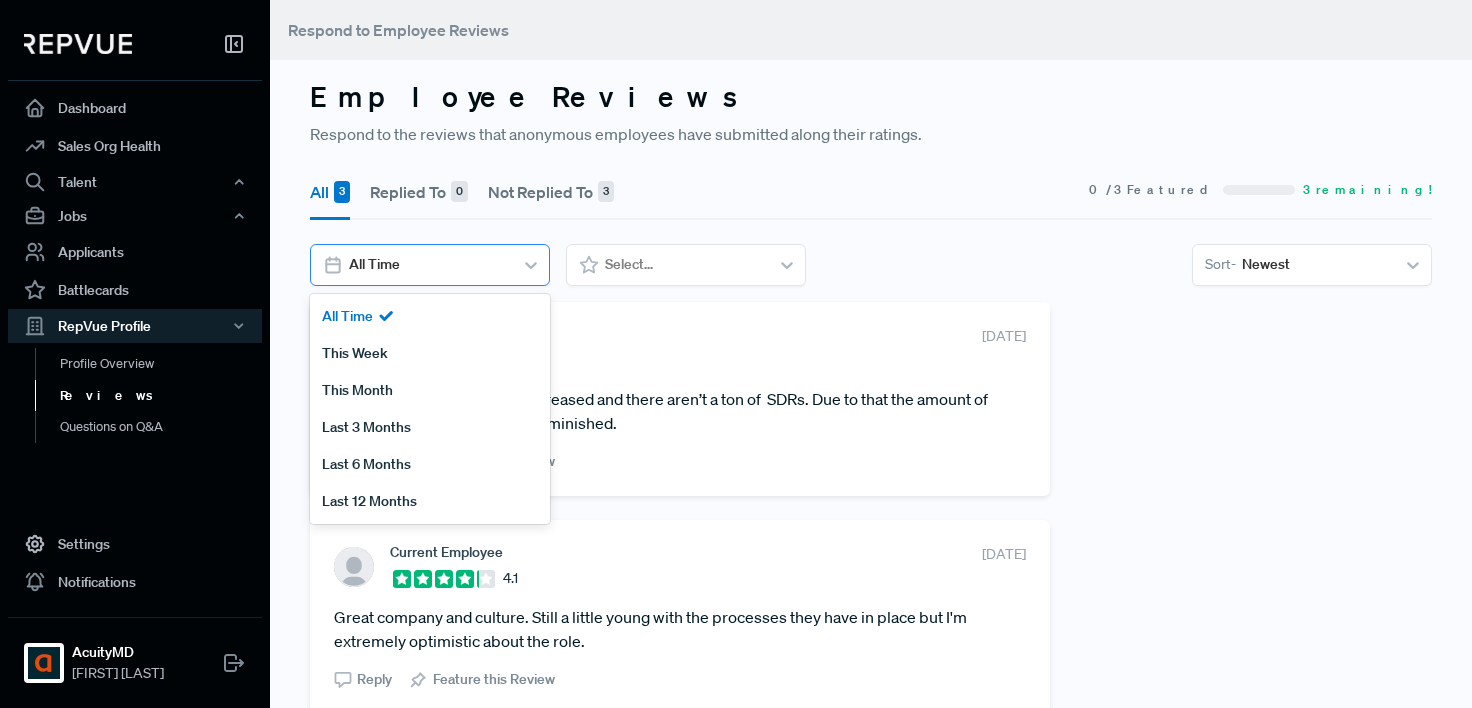 click at bounding box center (428, 264) 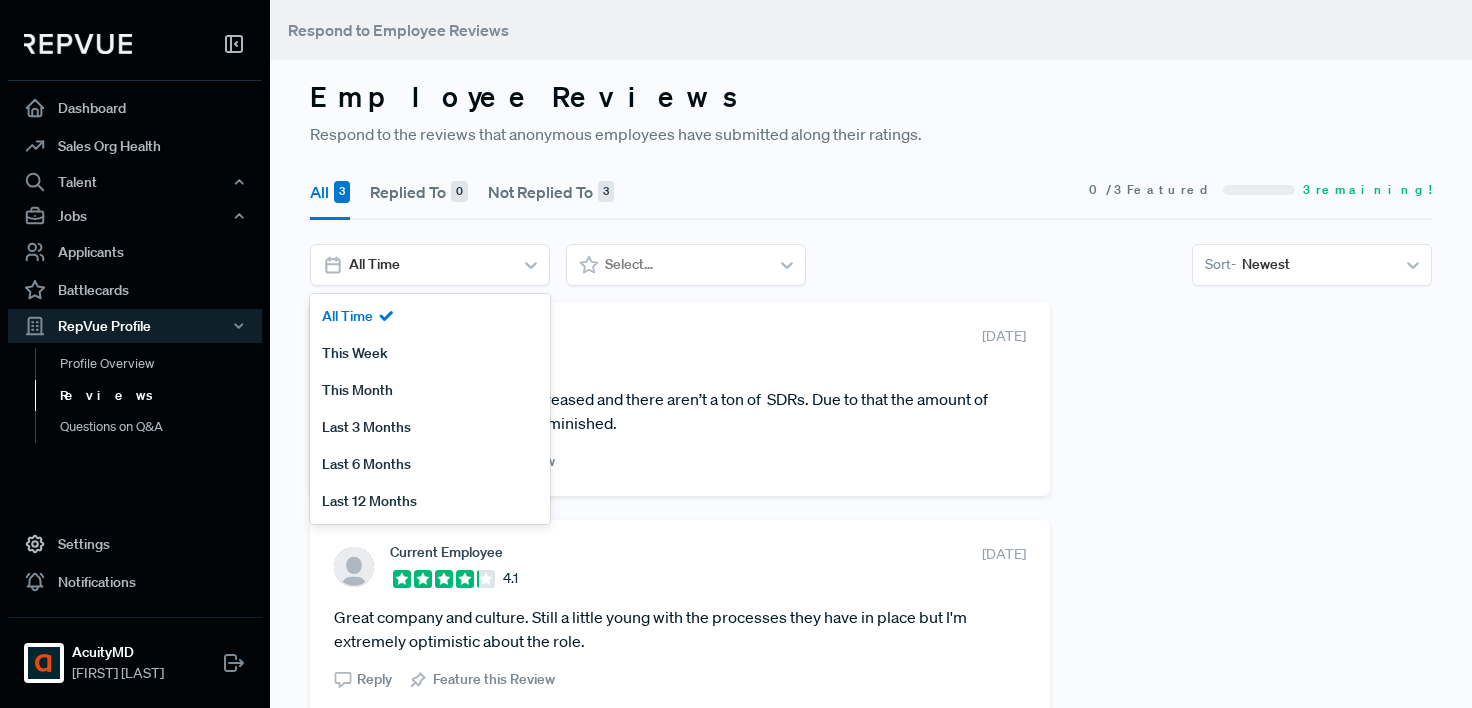 click on "All   3 Replied To   0 Not Replied To   3 0 / 3 Featured 3  remaining!" at bounding box center (871, 191) 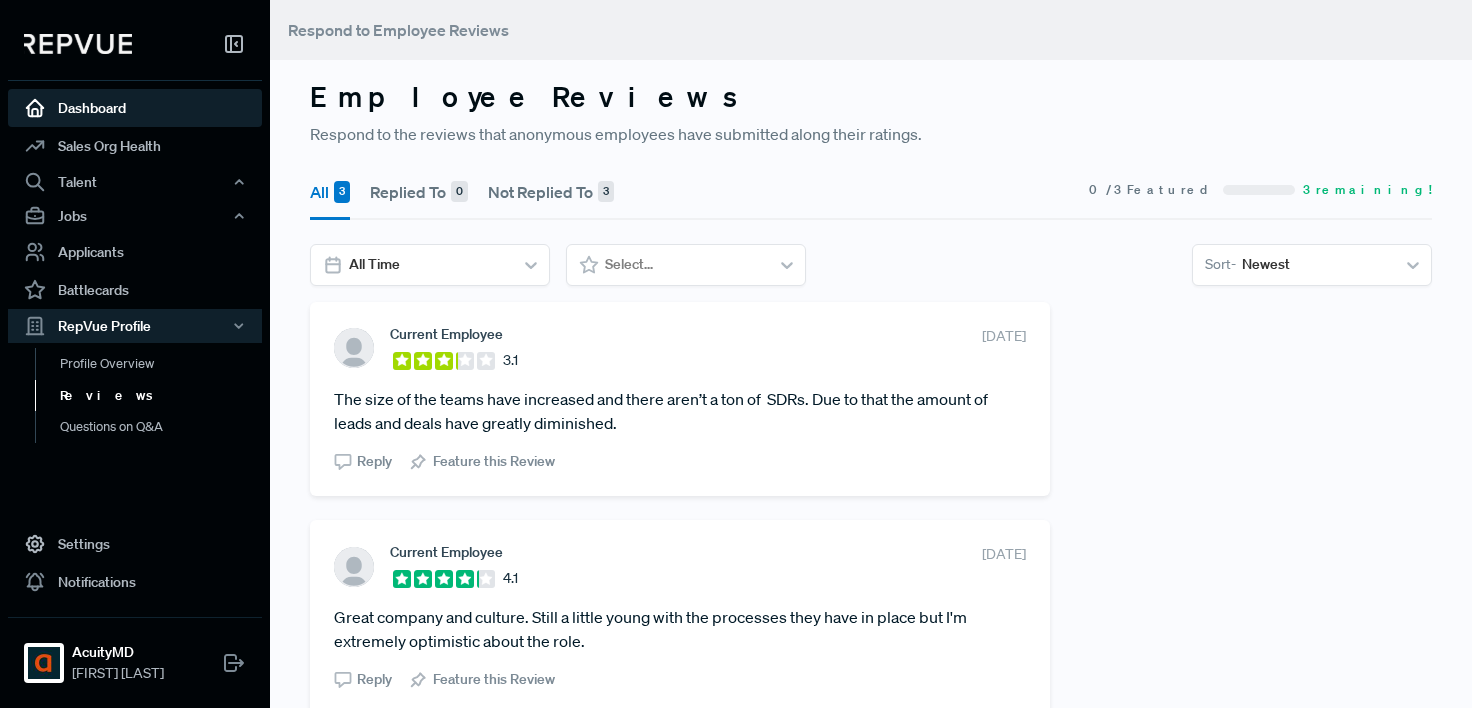 click on "Dashboard" at bounding box center [135, 108] 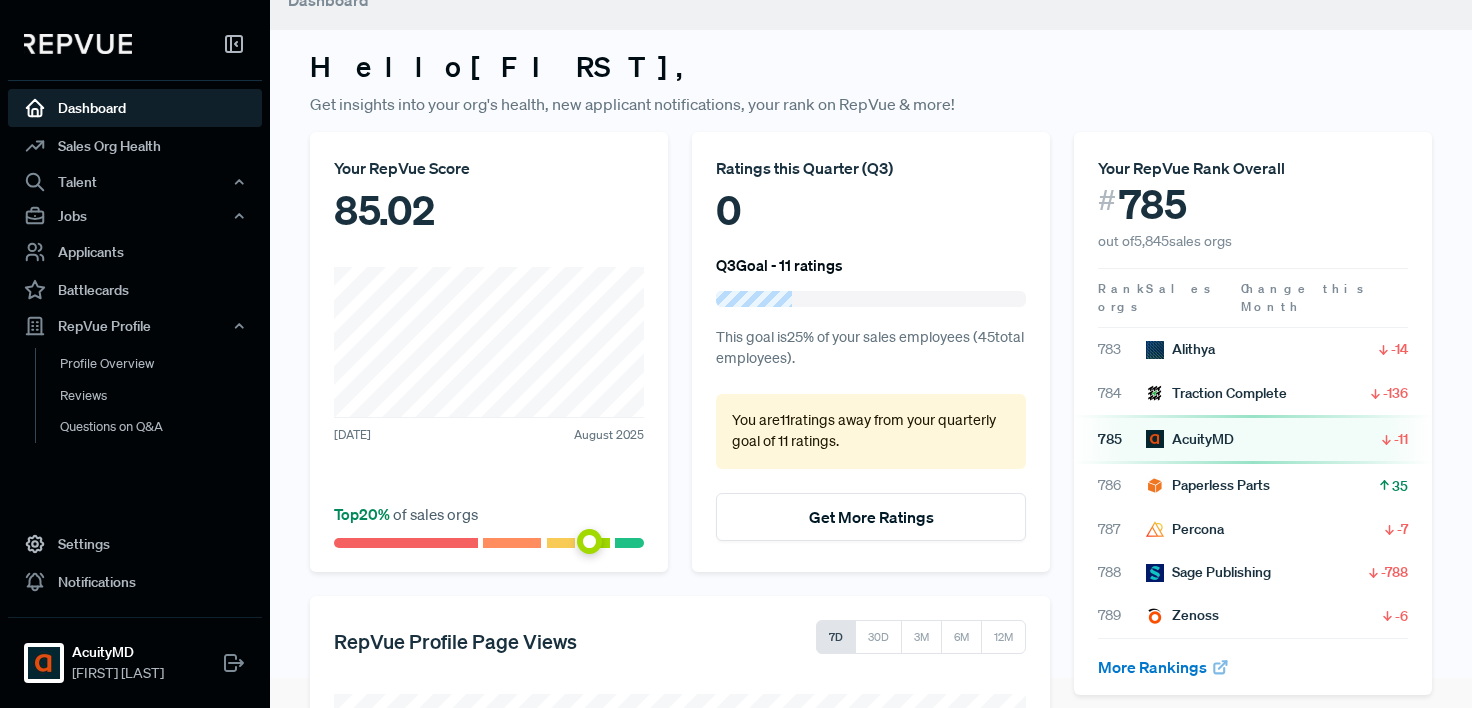 scroll, scrollTop: 15, scrollLeft: 0, axis: vertical 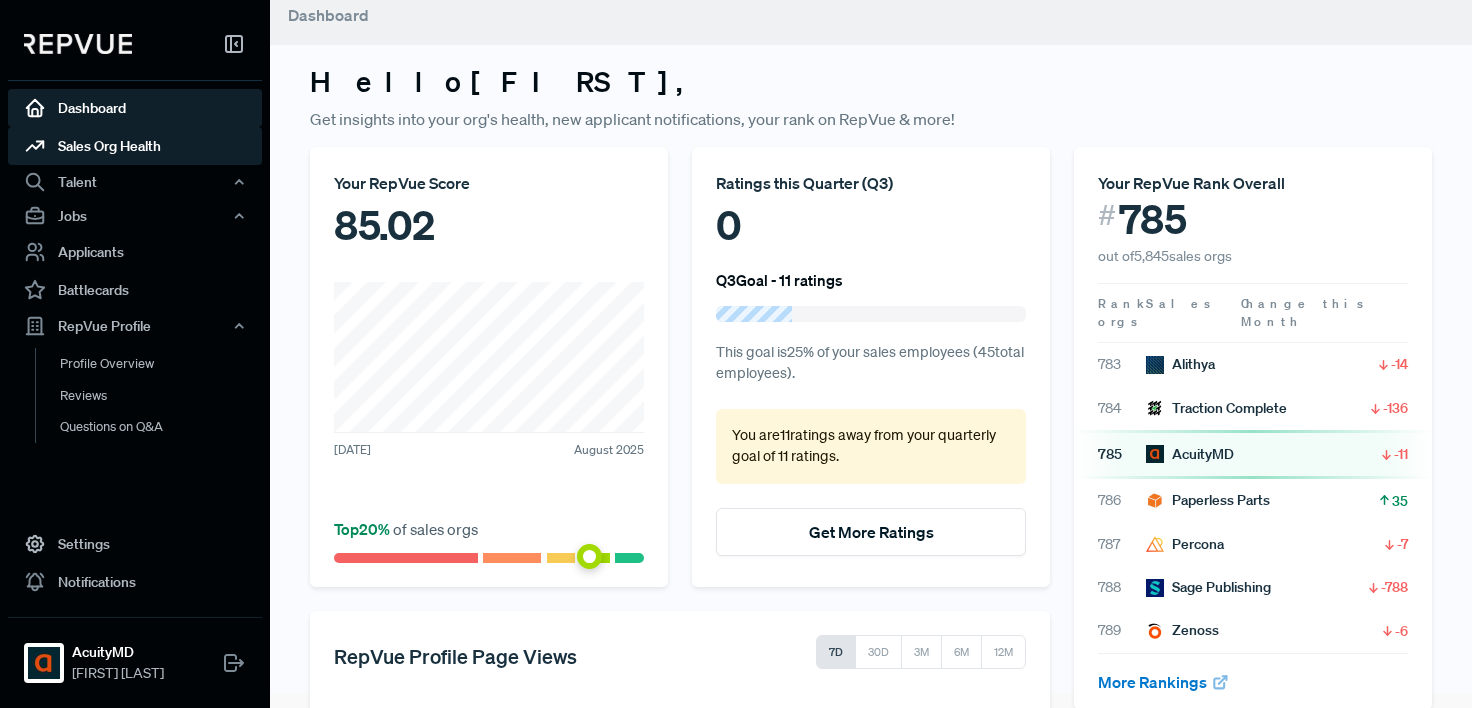 click on "Sales Org Health" at bounding box center [135, 146] 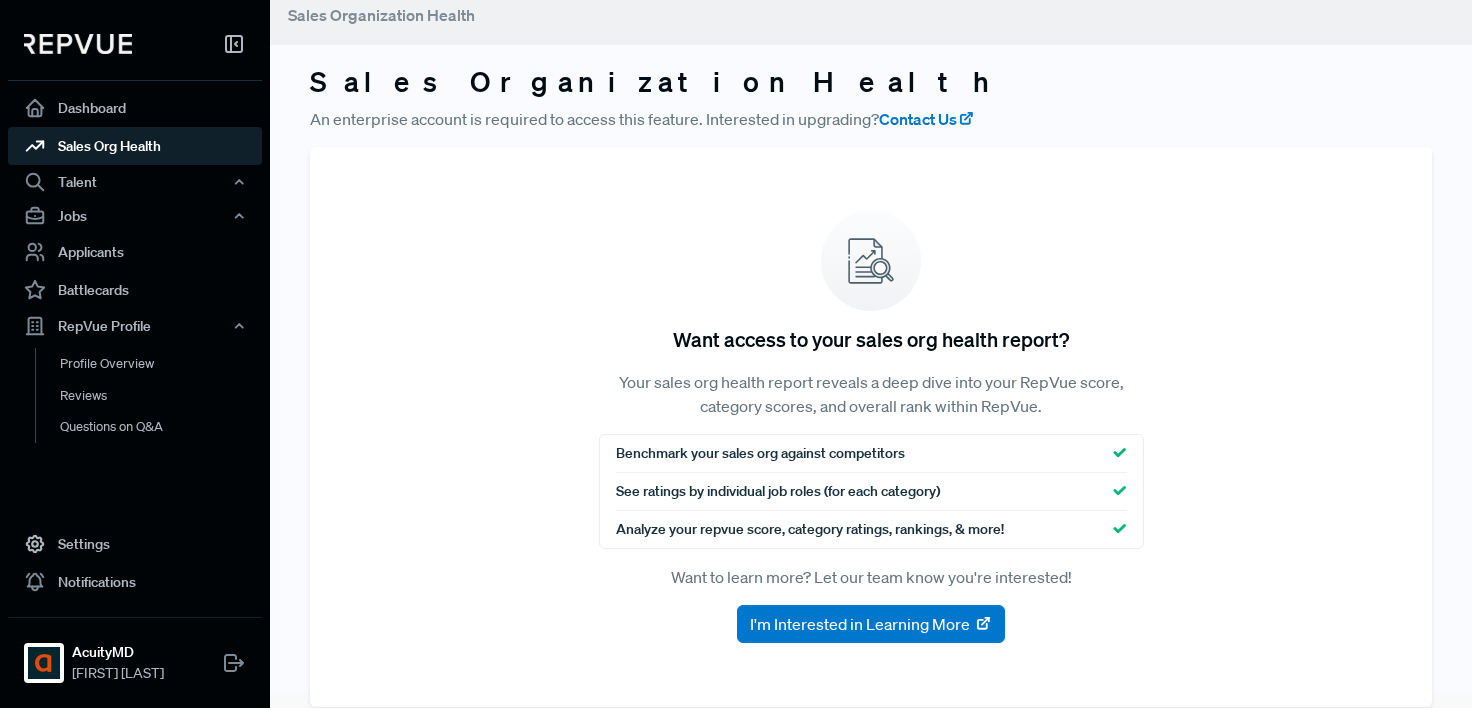 scroll, scrollTop: 46, scrollLeft: 0, axis: vertical 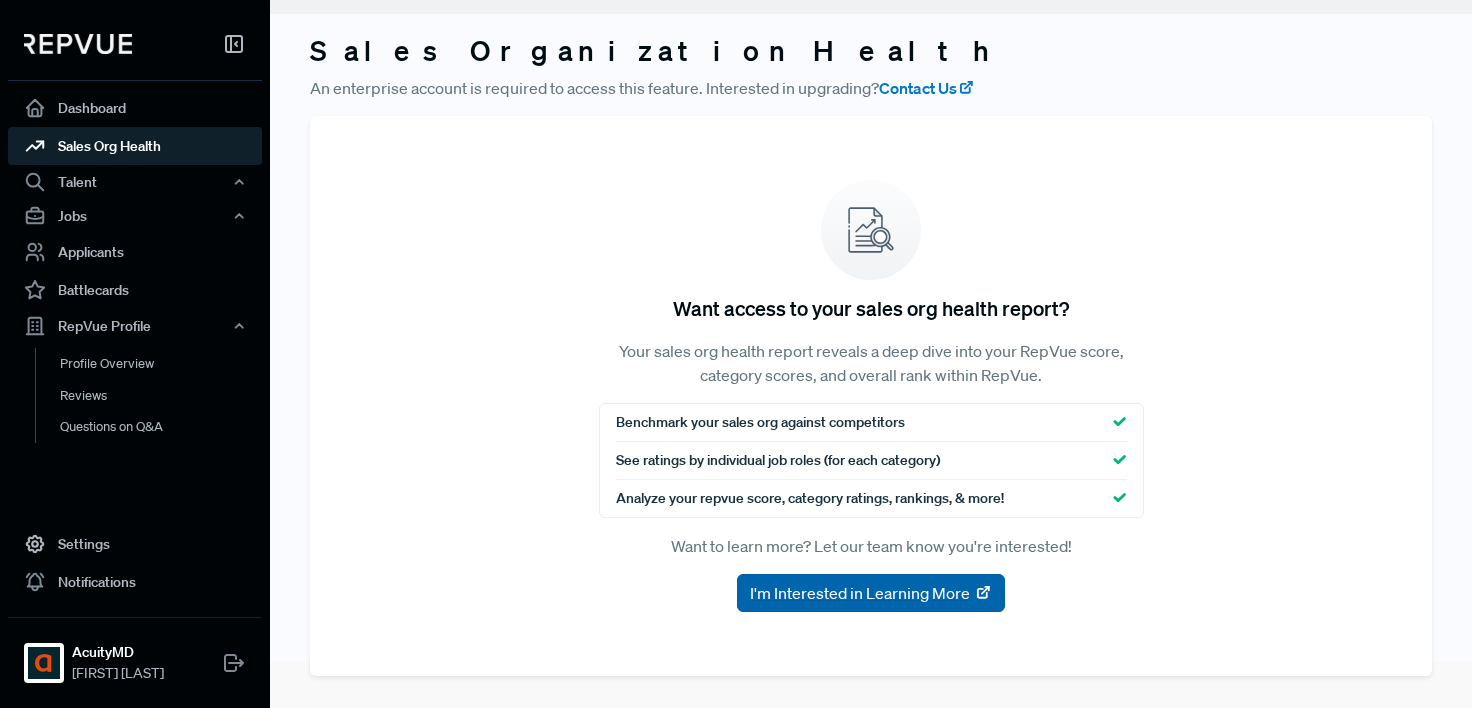 click on "I'm Interested in Learning More" at bounding box center (860, 593) 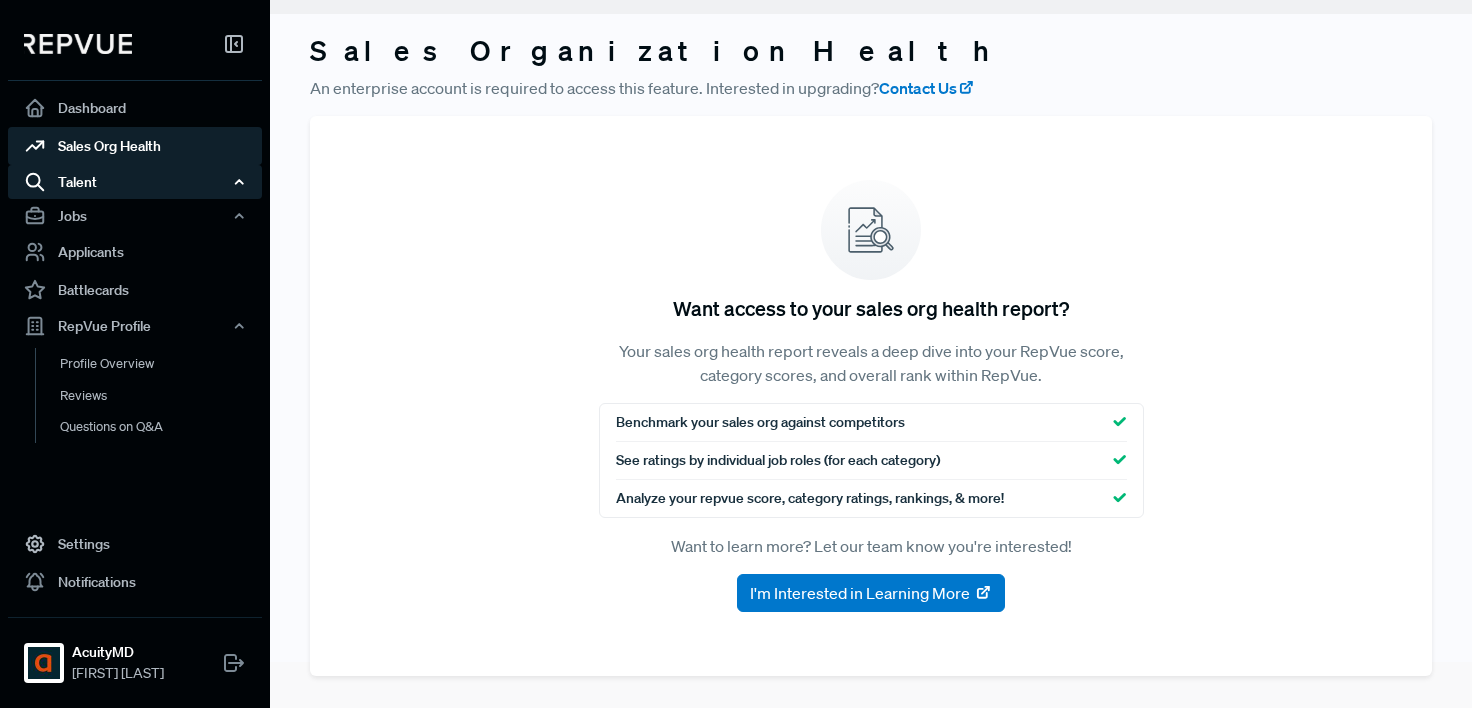 click on "Talent" at bounding box center [135, 182] 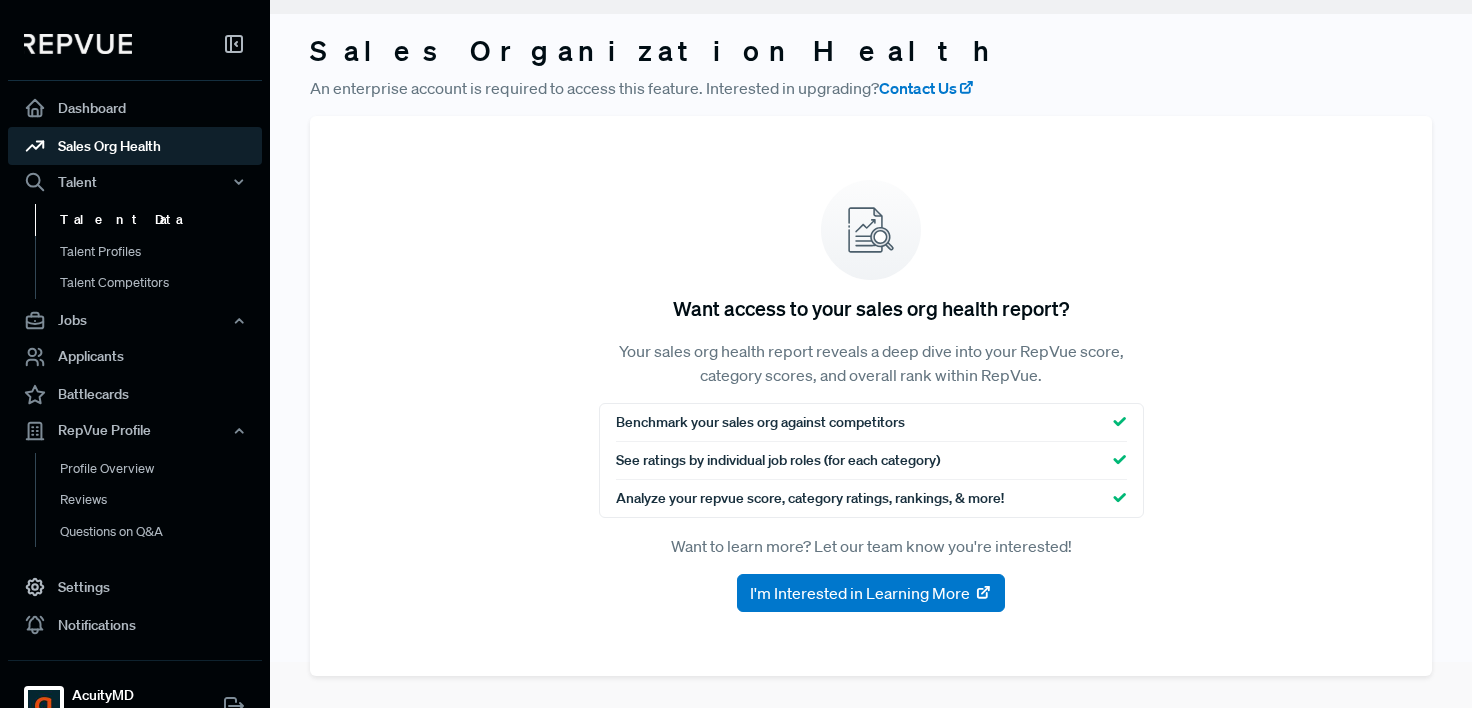 click on "Talent Data" at bounding box center [162, 220] 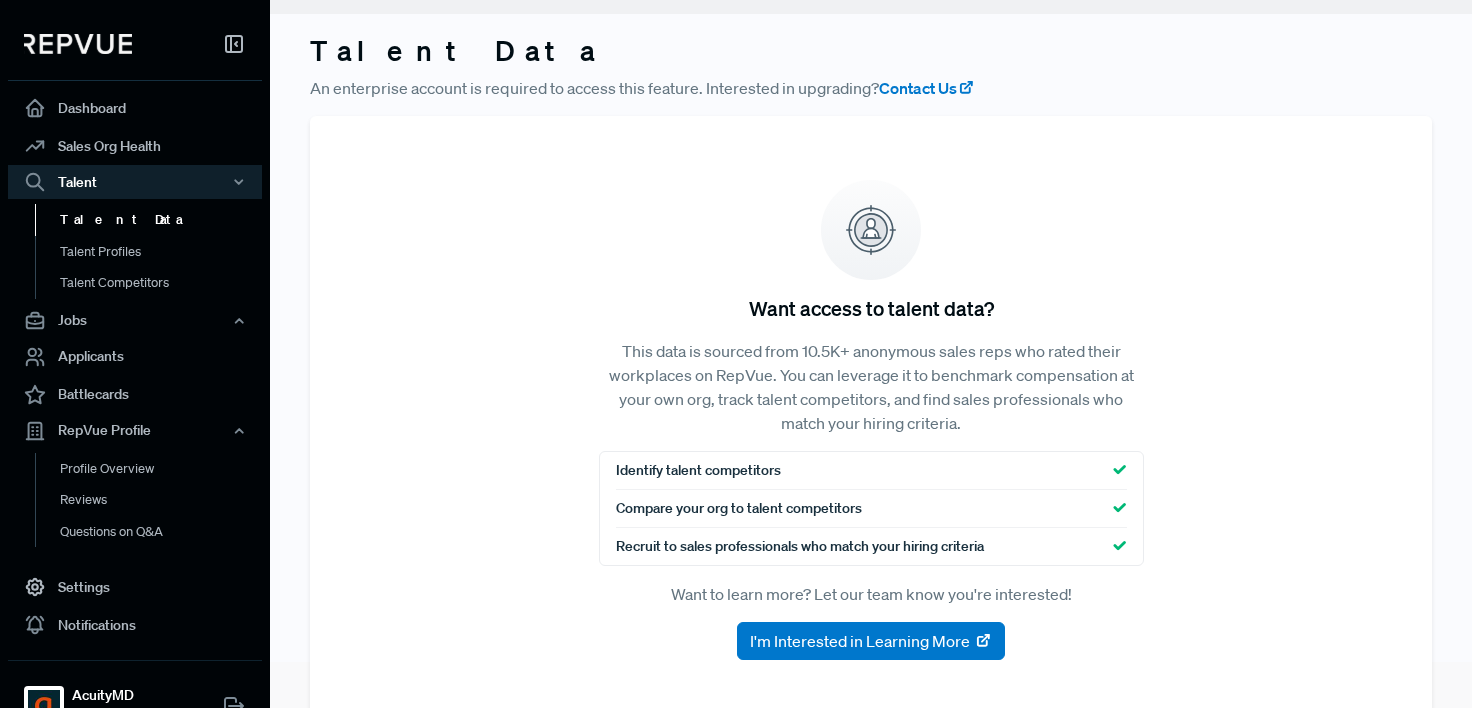 click on "Talent Data" at bounding box center (162, 220) 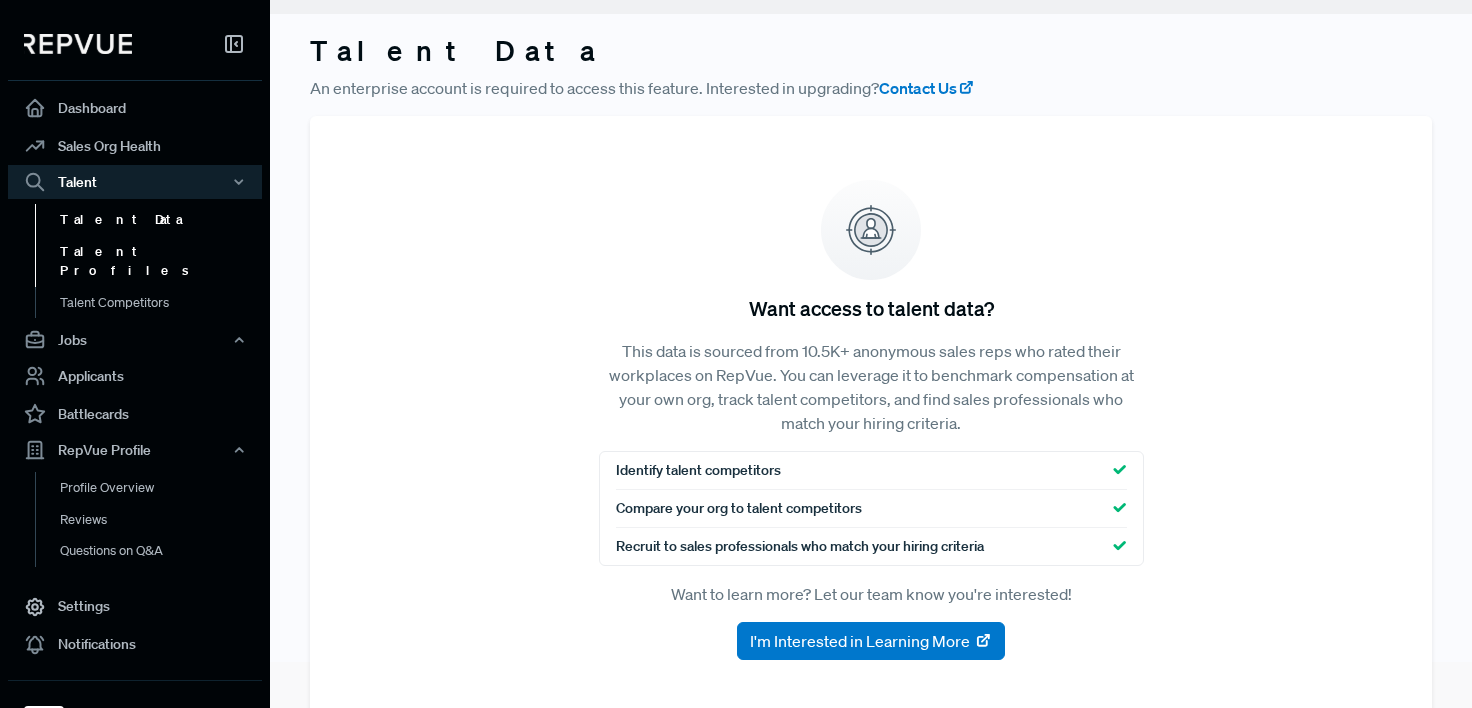 click on "Talent Profiles" at bounding box center [162, 261] 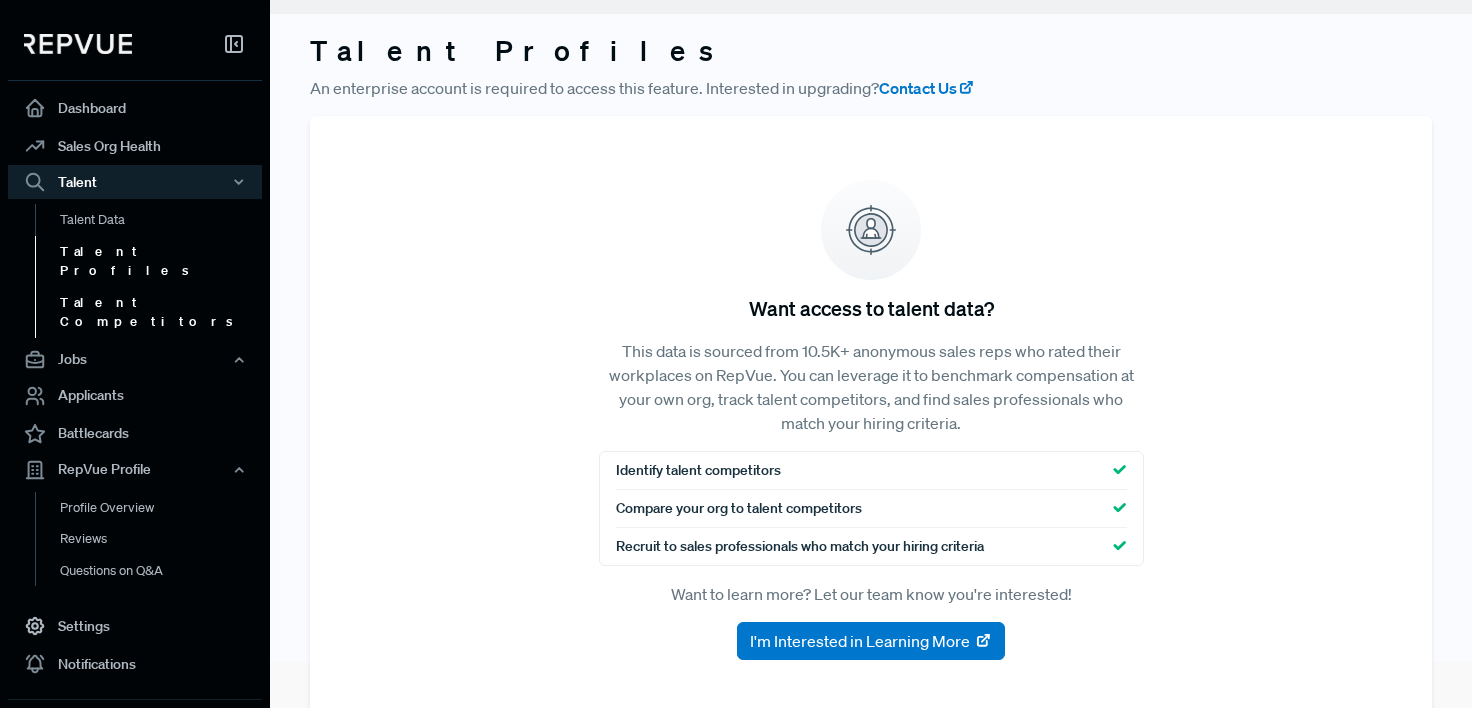 click on "Talent Competitors" at bounding box center (162, 312) 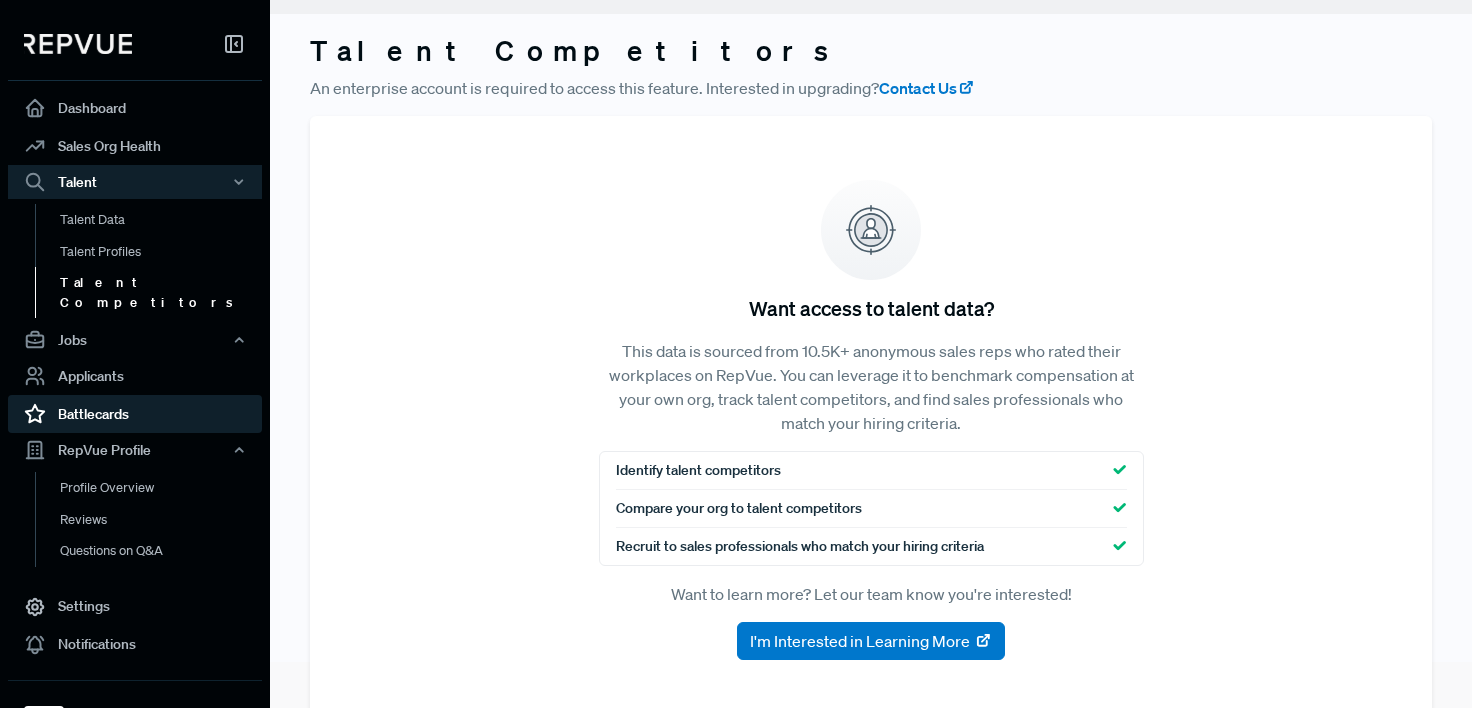 click on "Battlecards" at bounding box center (135, 414) 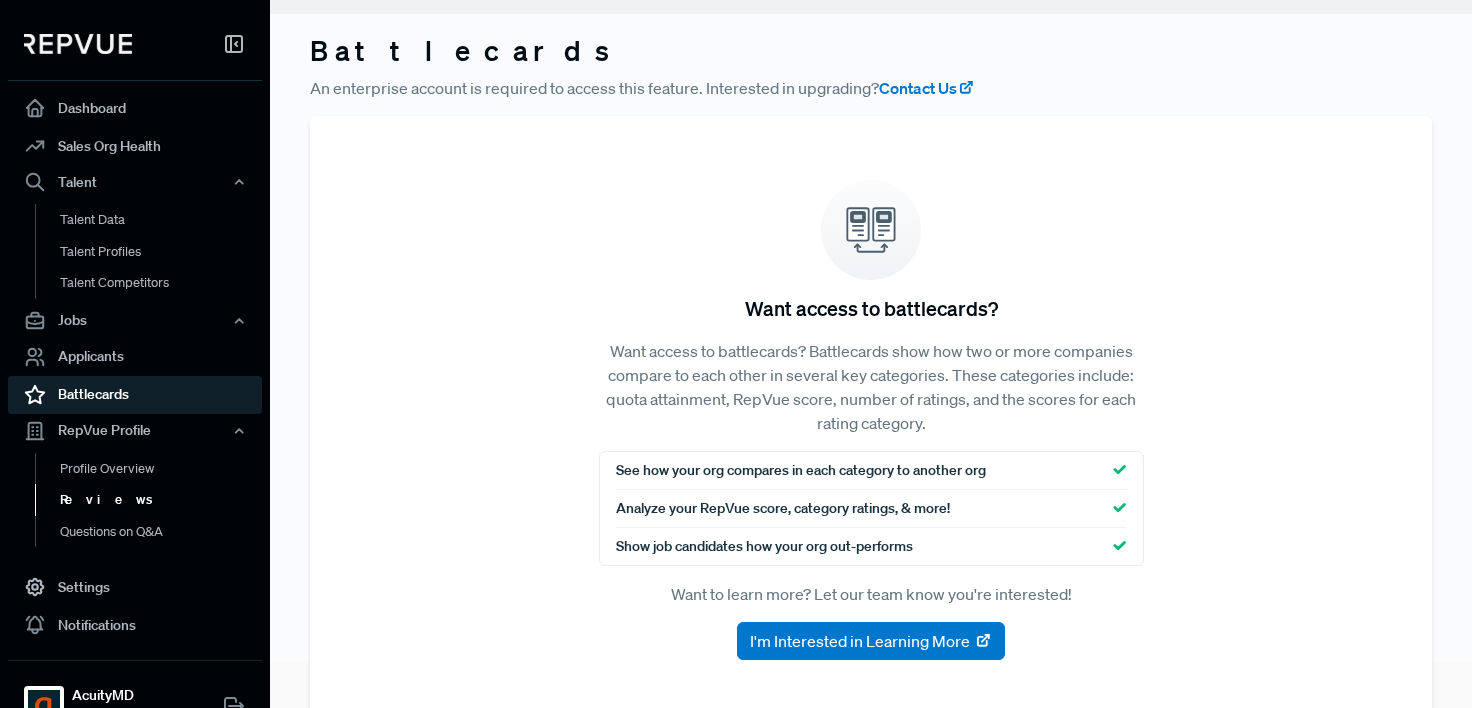 click on "Reviews" at bounding box center (162, 500) 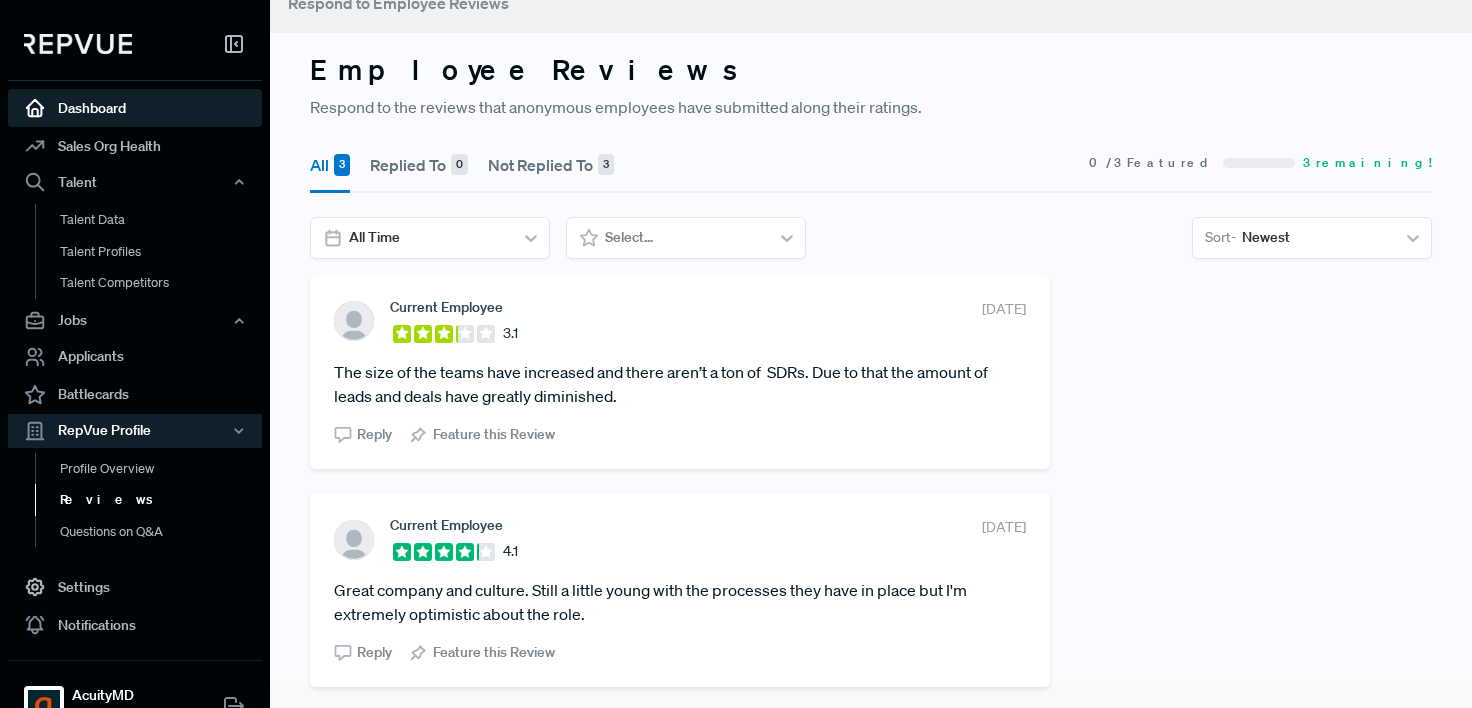 click on "Dashboard" at bounding box center [135, 108] 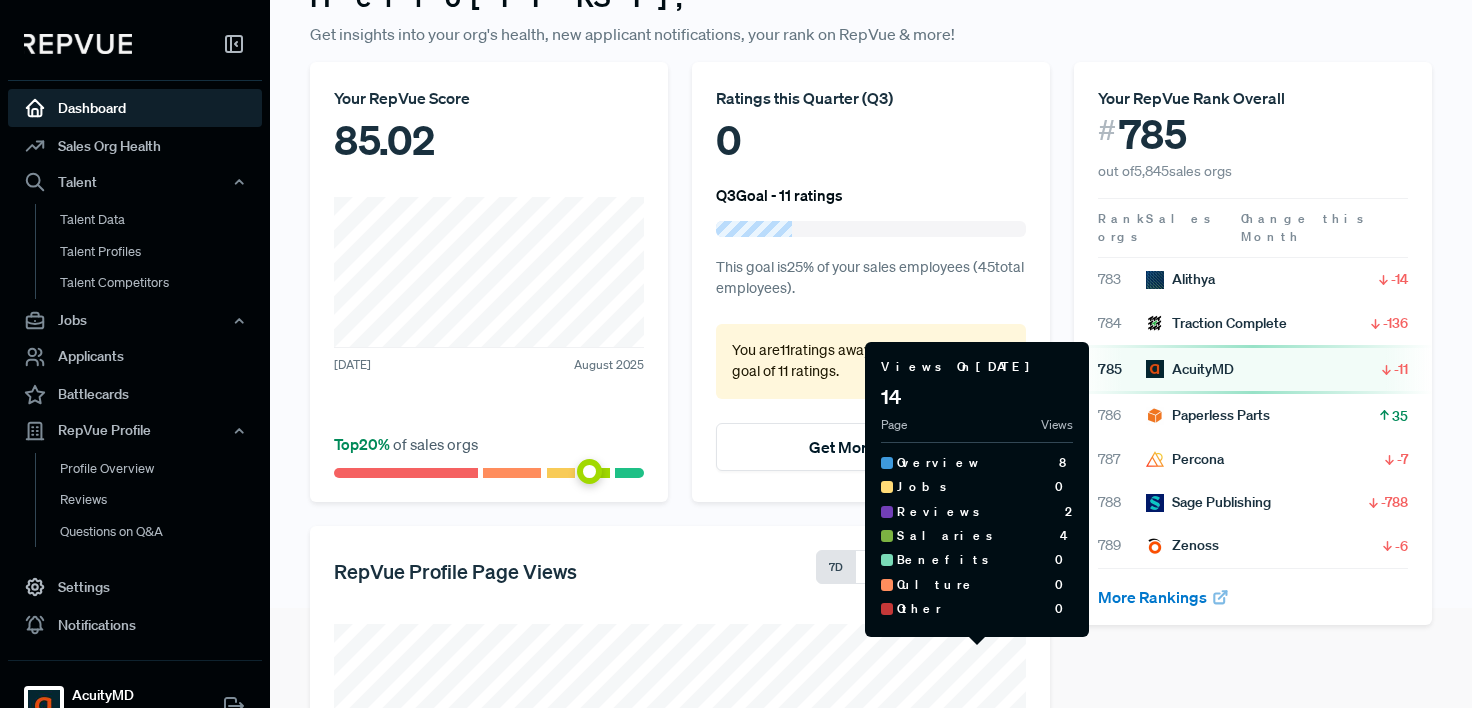 scroll, scrollTop: 0, scrollLeft: 0, axis: both 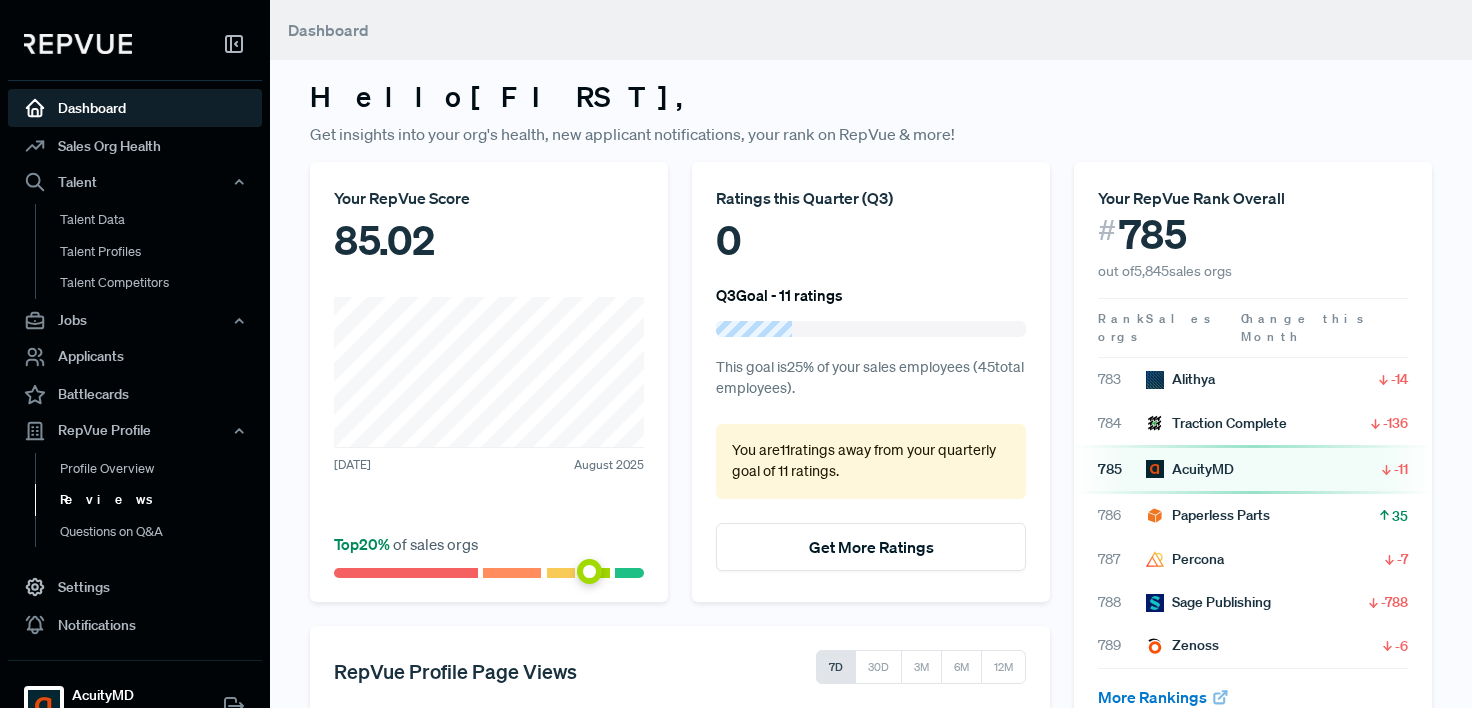 click on "Reviews" at bounding box center (162, 500) 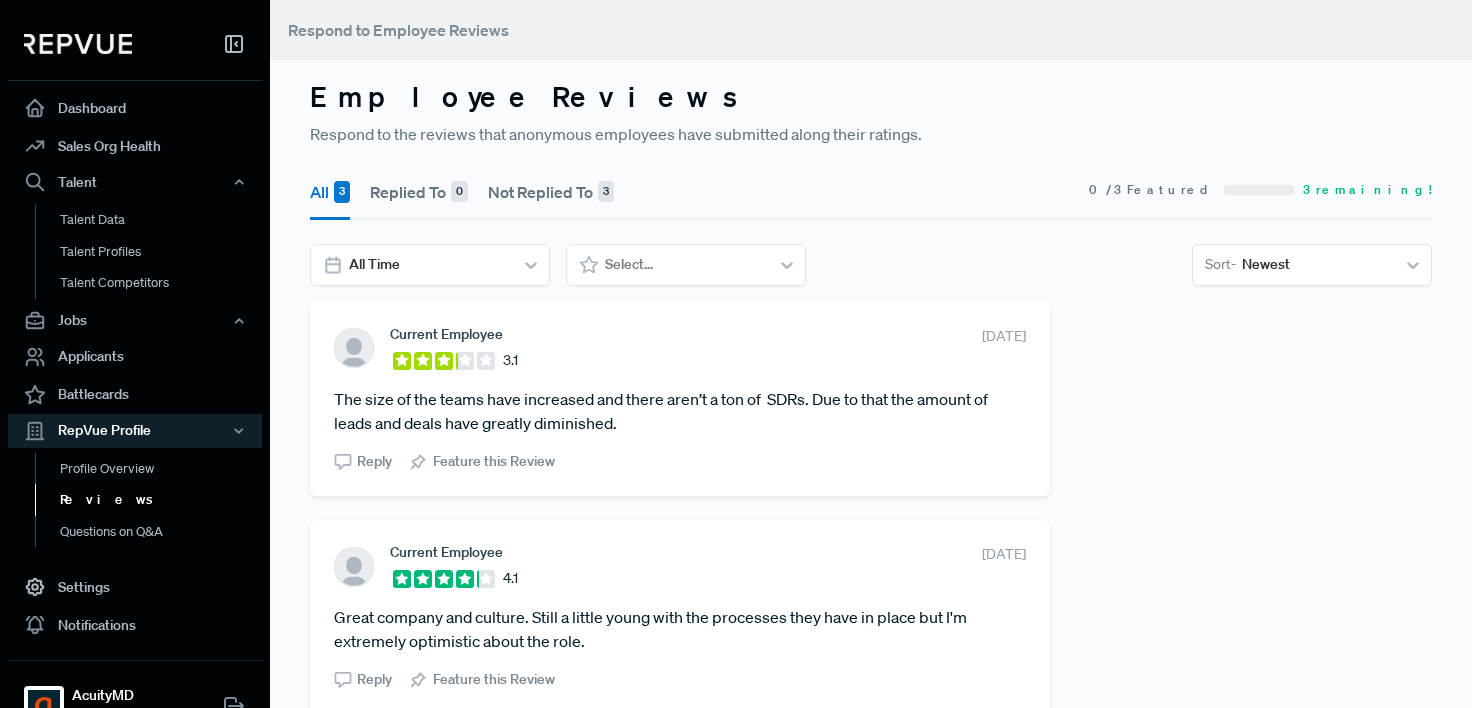 scroll, scrollTop: 16, scrollLeft: 0, axis: vertical 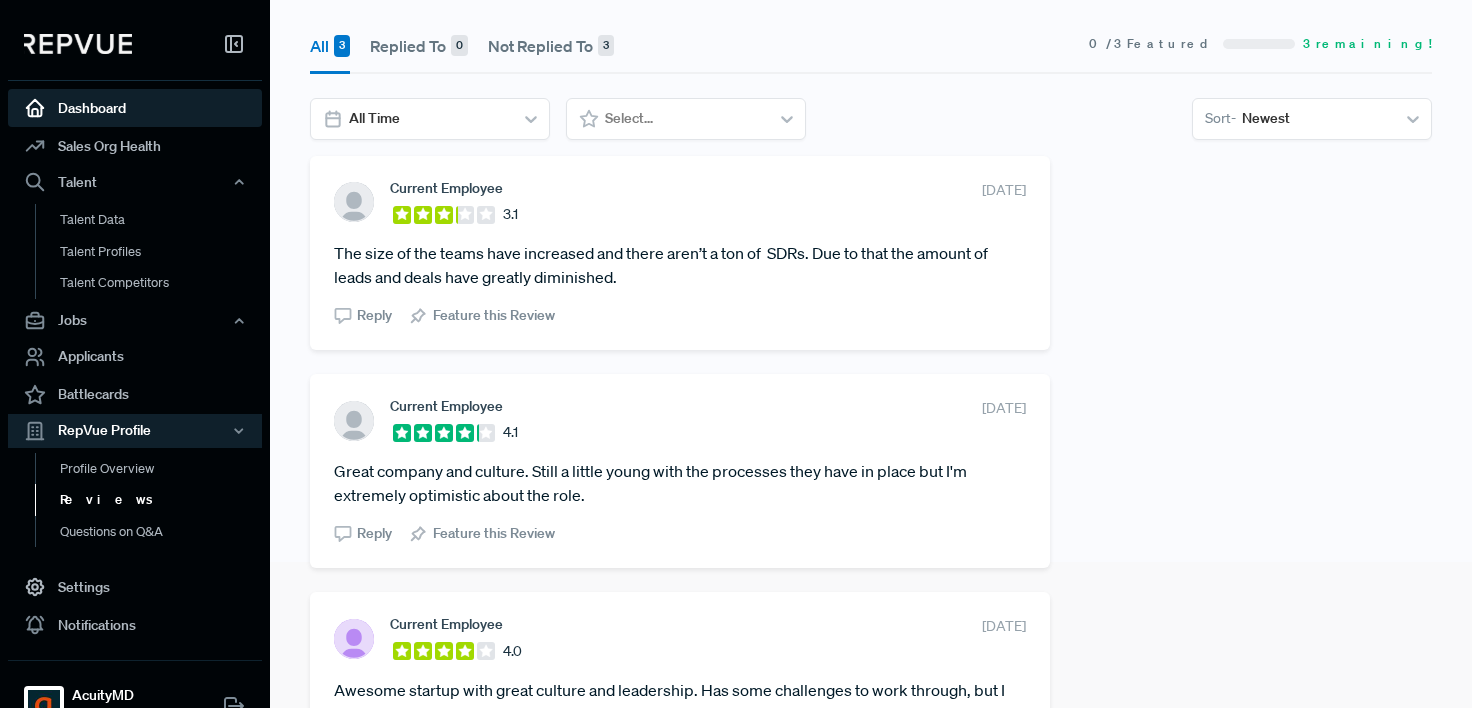 click on "Dashboard" at bounding box center (135, 108) 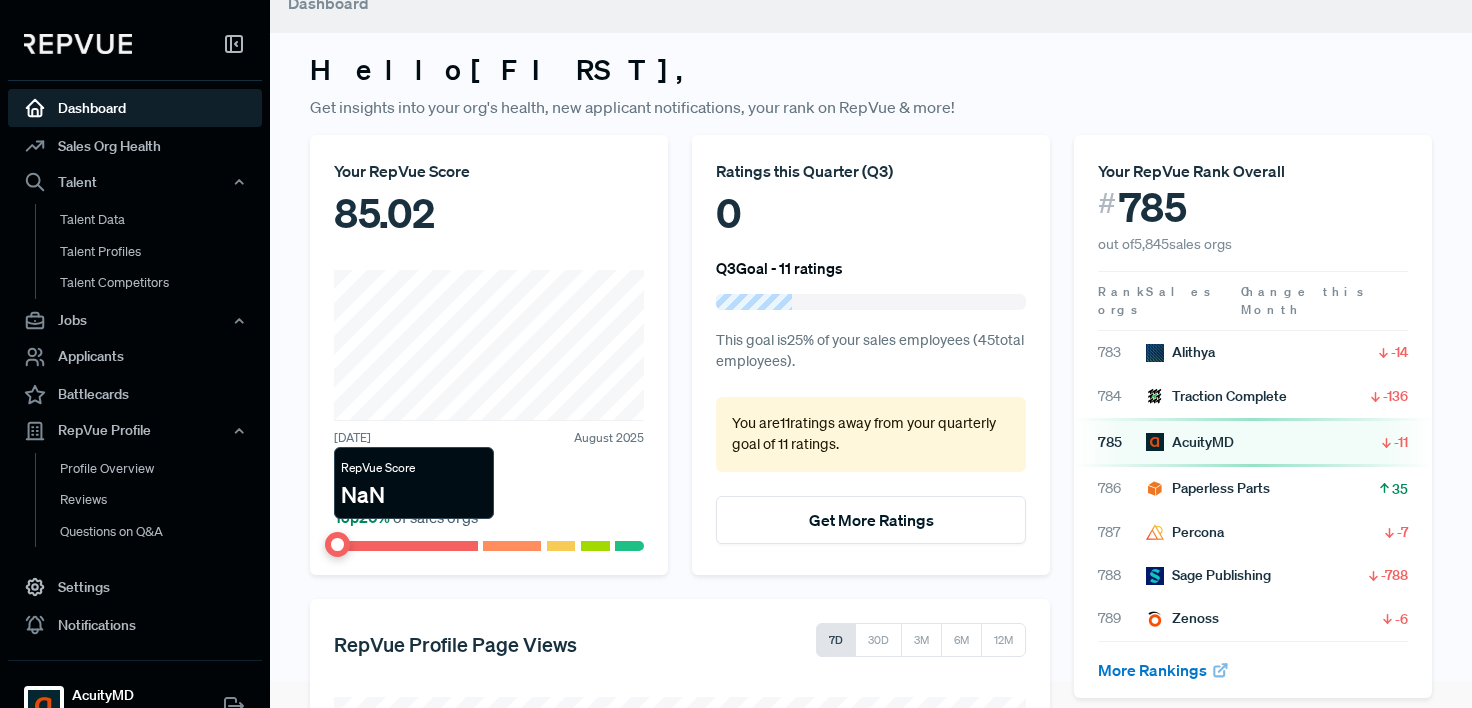 scroll, scrollTop: 146, scrollLeft: 0, axis: vertical 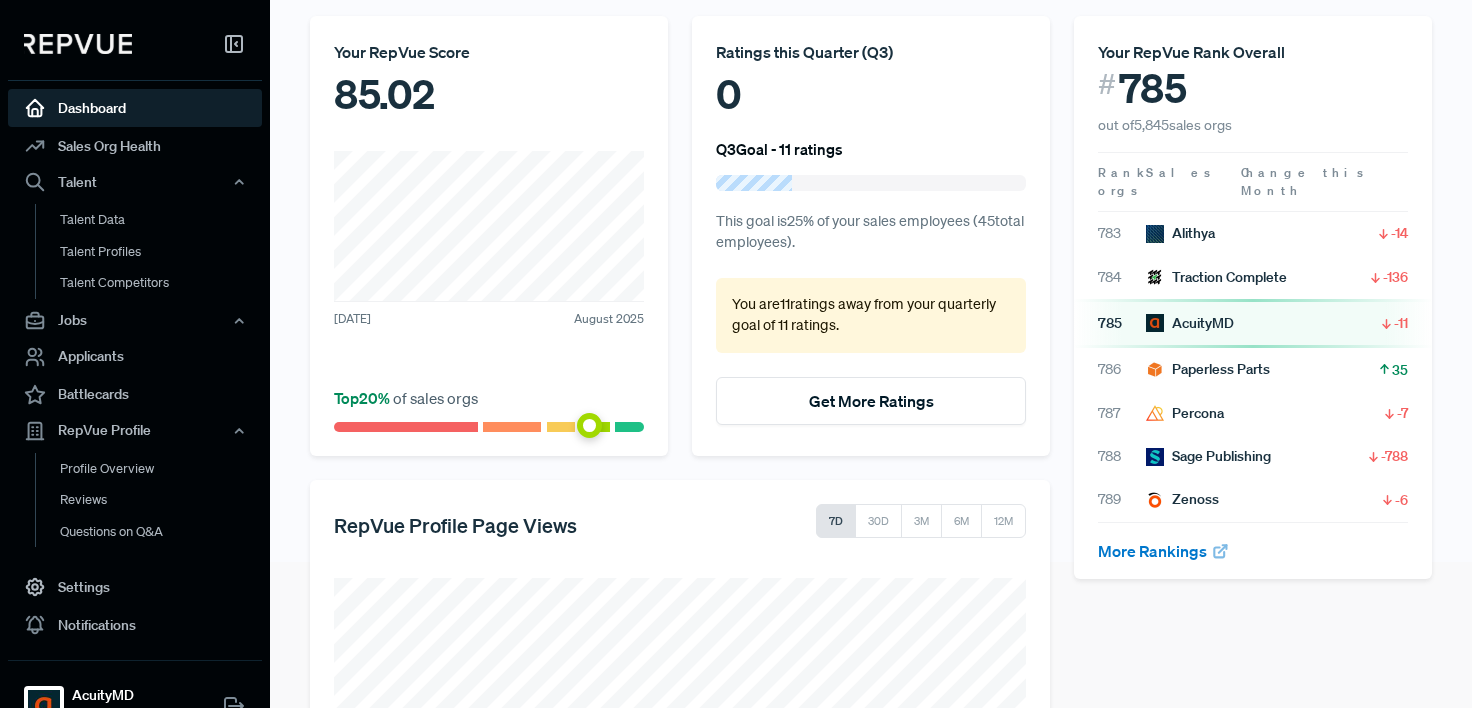 click on "Top  20 %" at bounding box center (363, 398) 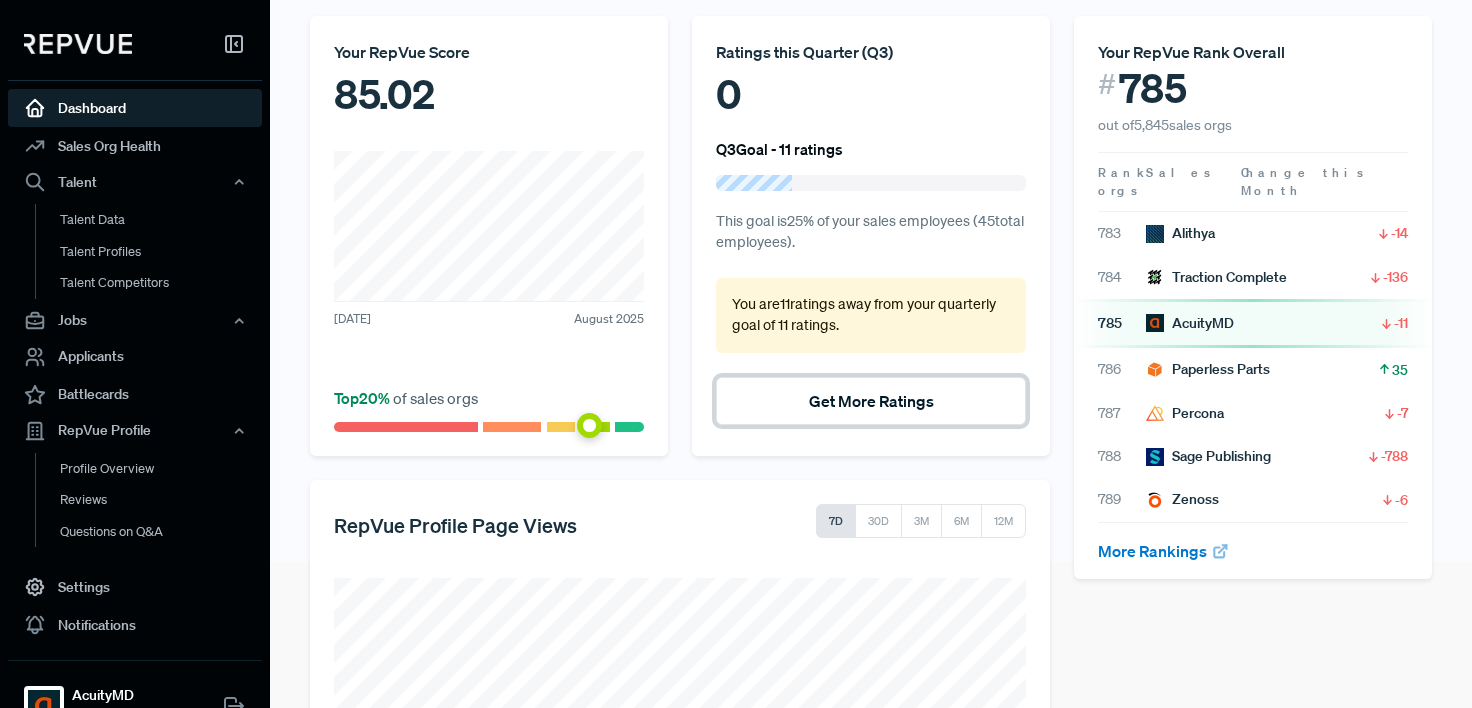 click on "Get More Ratings" at bounding box center [871, 401] 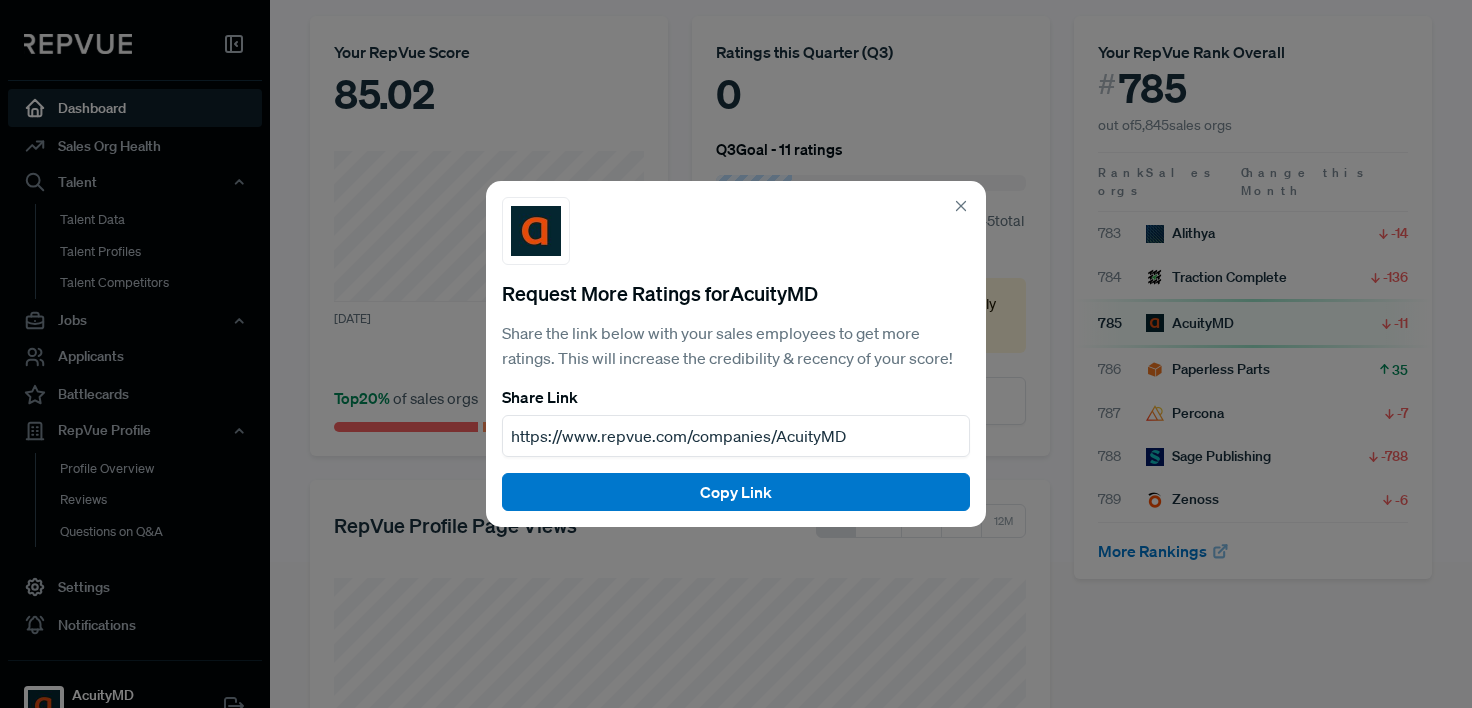 click 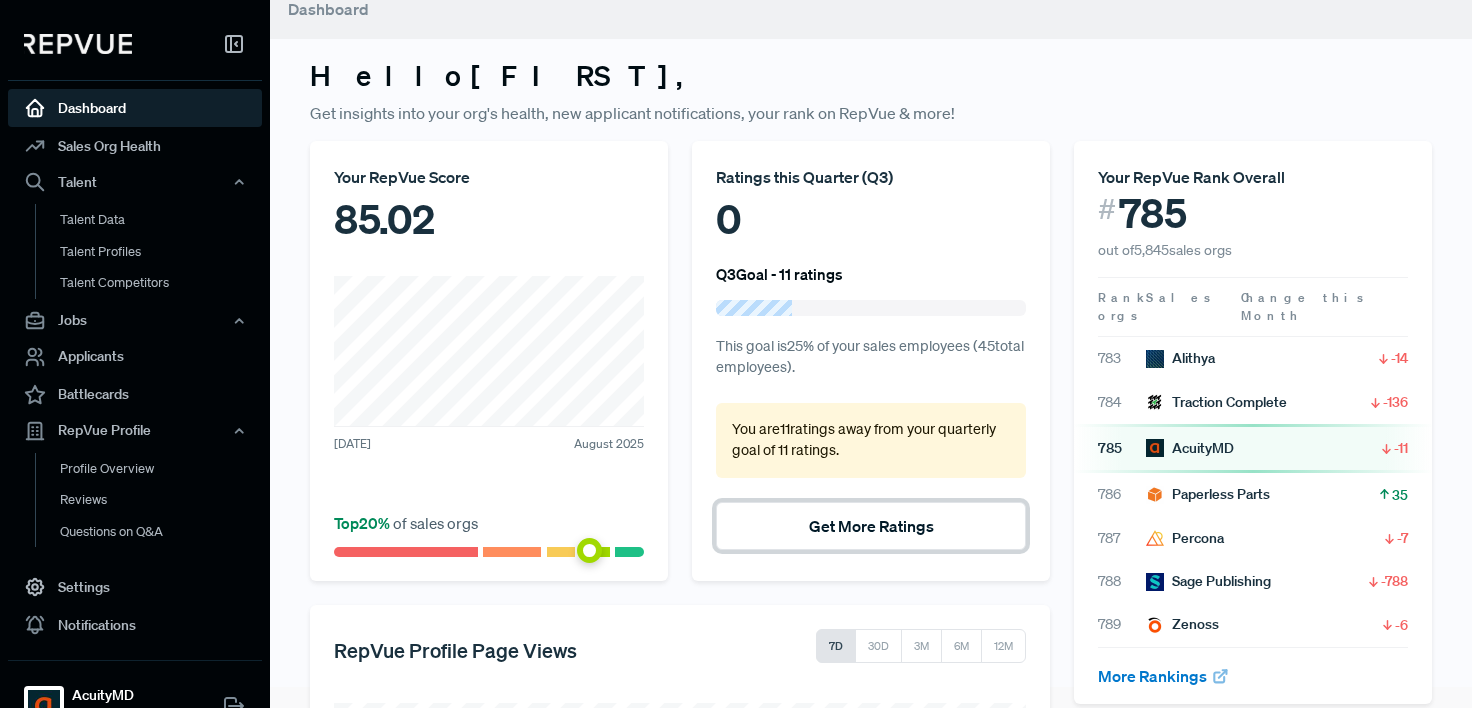 scroll, scrollTop: 22, scrollLeft: 0, axis: vertical 